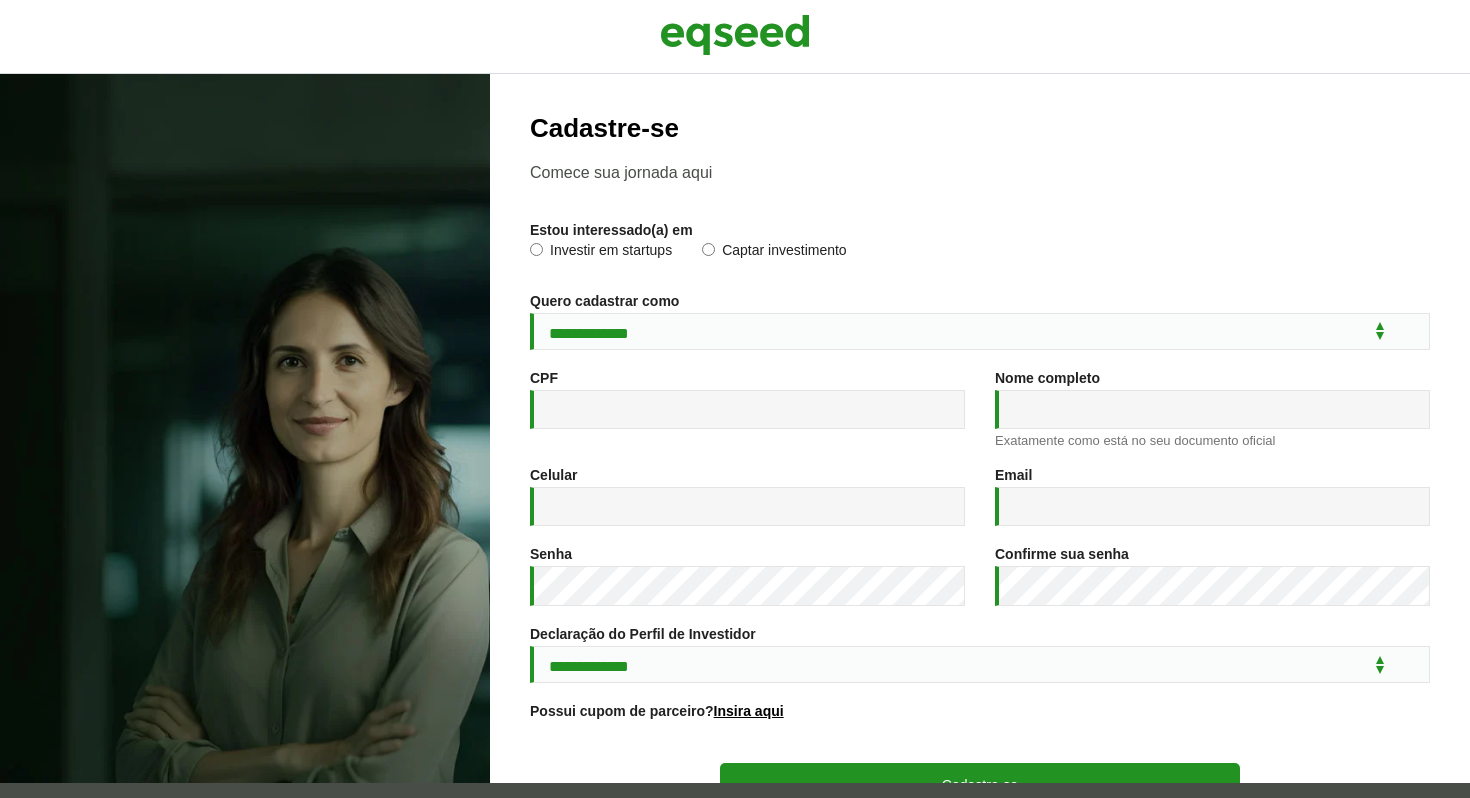 scroll, scrollTop: 0, scrollLeft: 0, axis: both 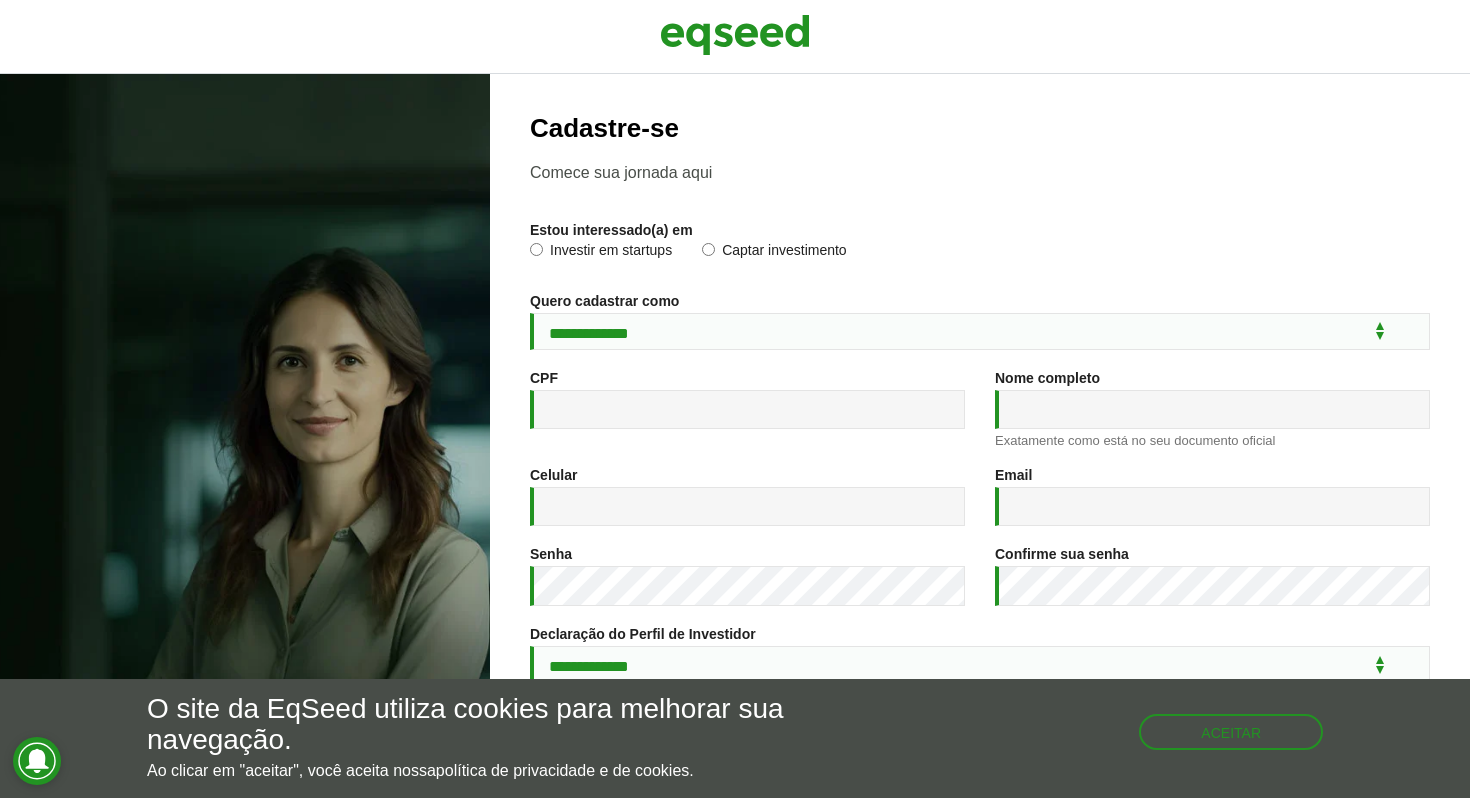 click on "Investir em startups" at bounding box center (601, 253) 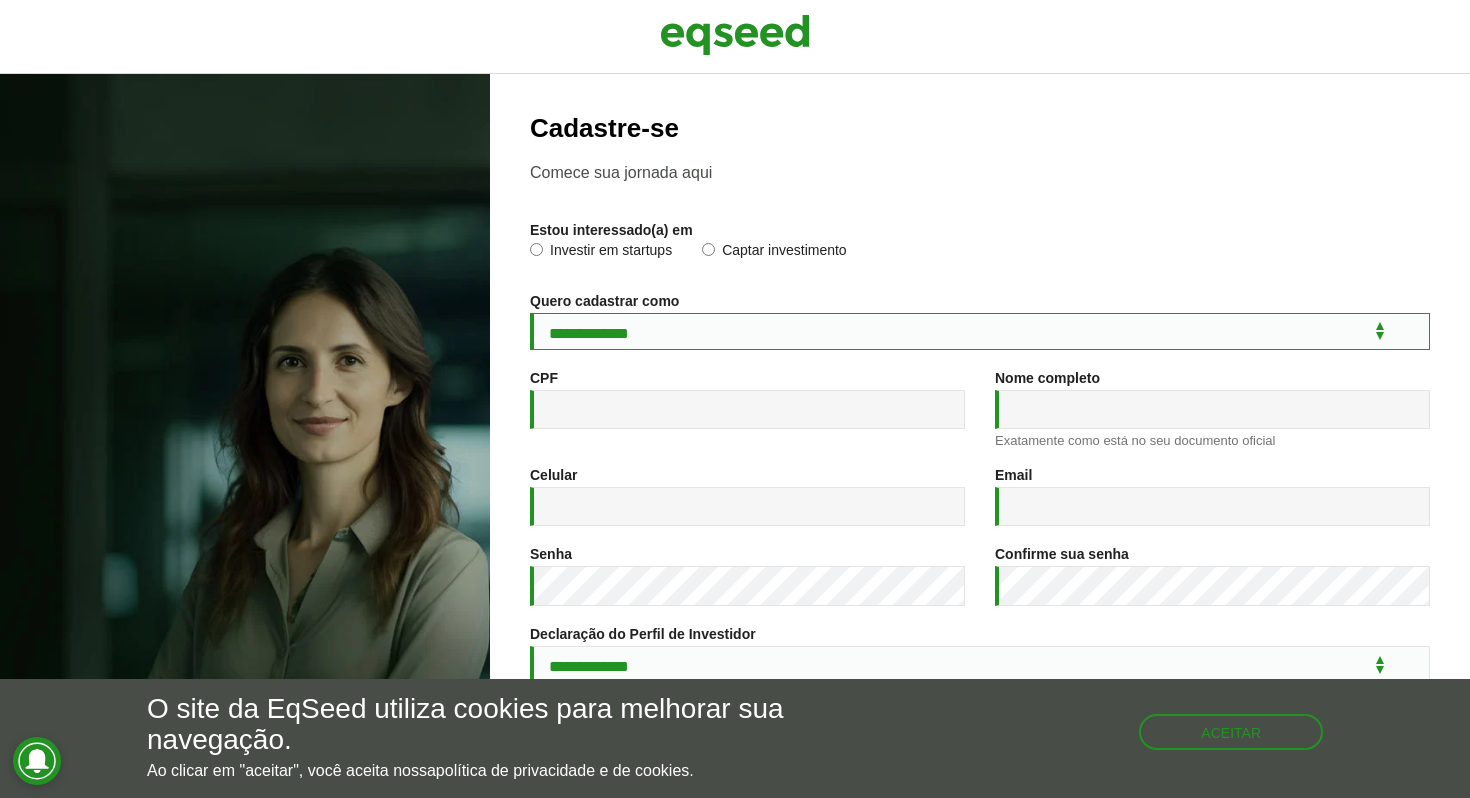 click on "**********" at bounding box center (980, 331) 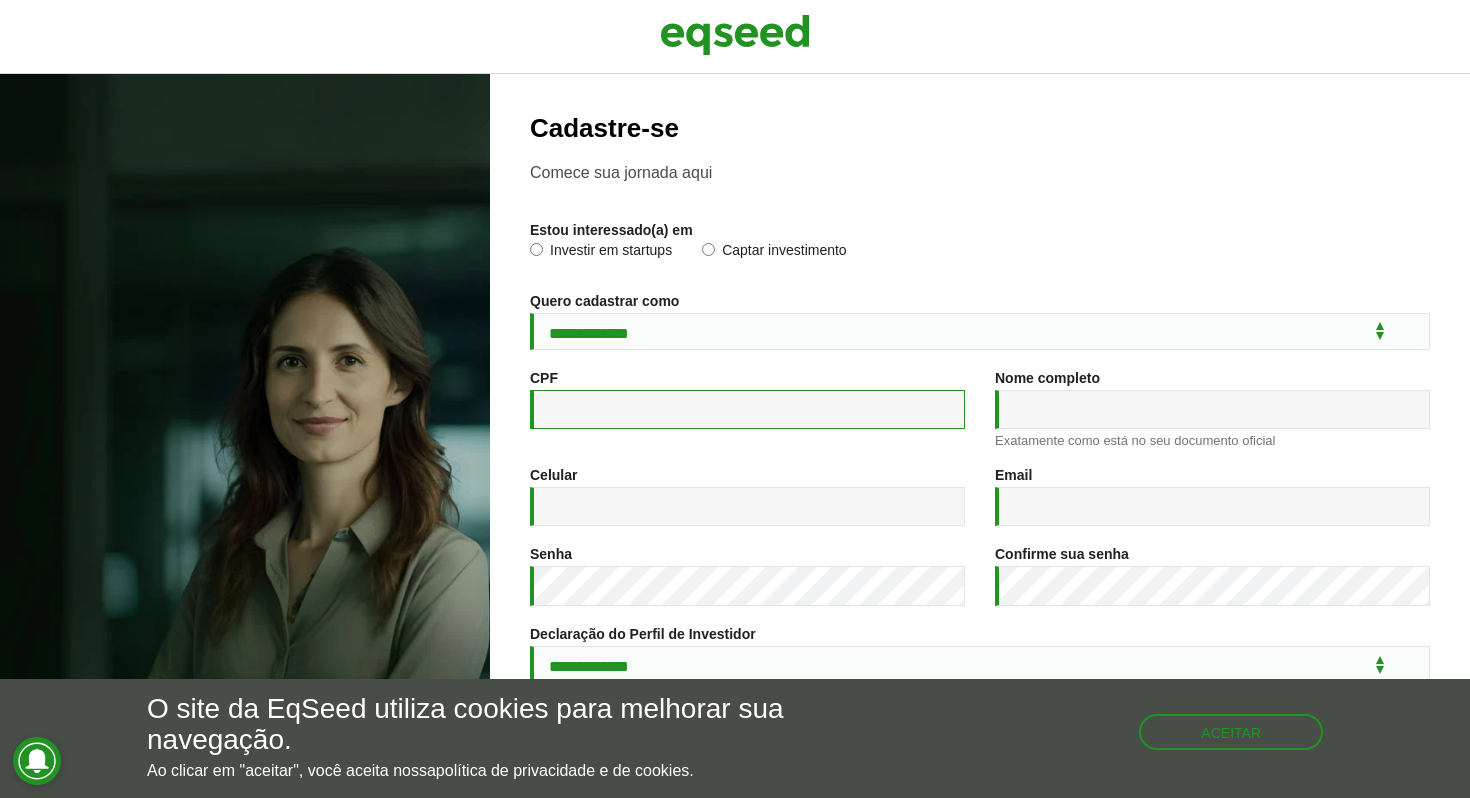 click on "CPF  *" at bounding box center (747, 409) 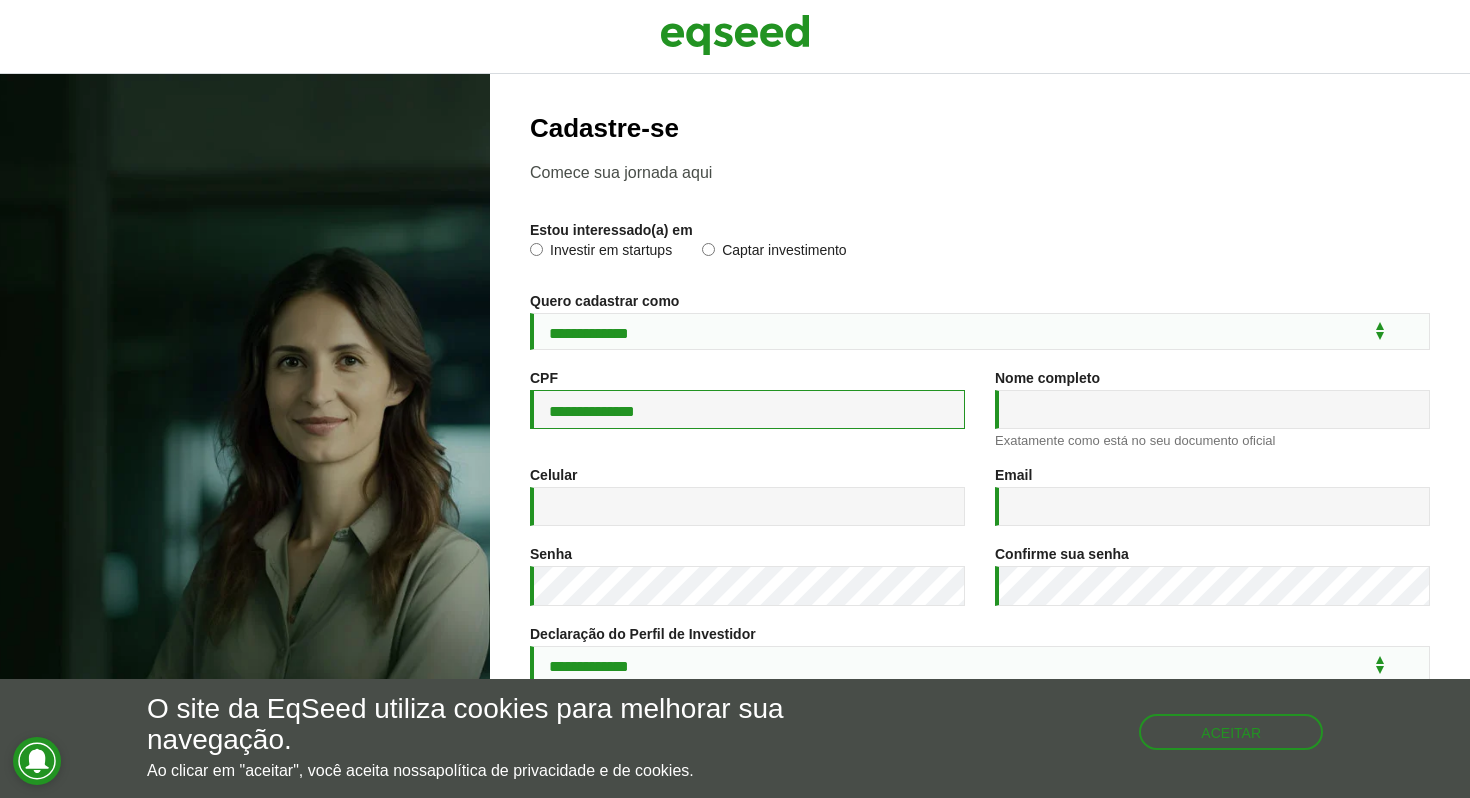 type on "**********" 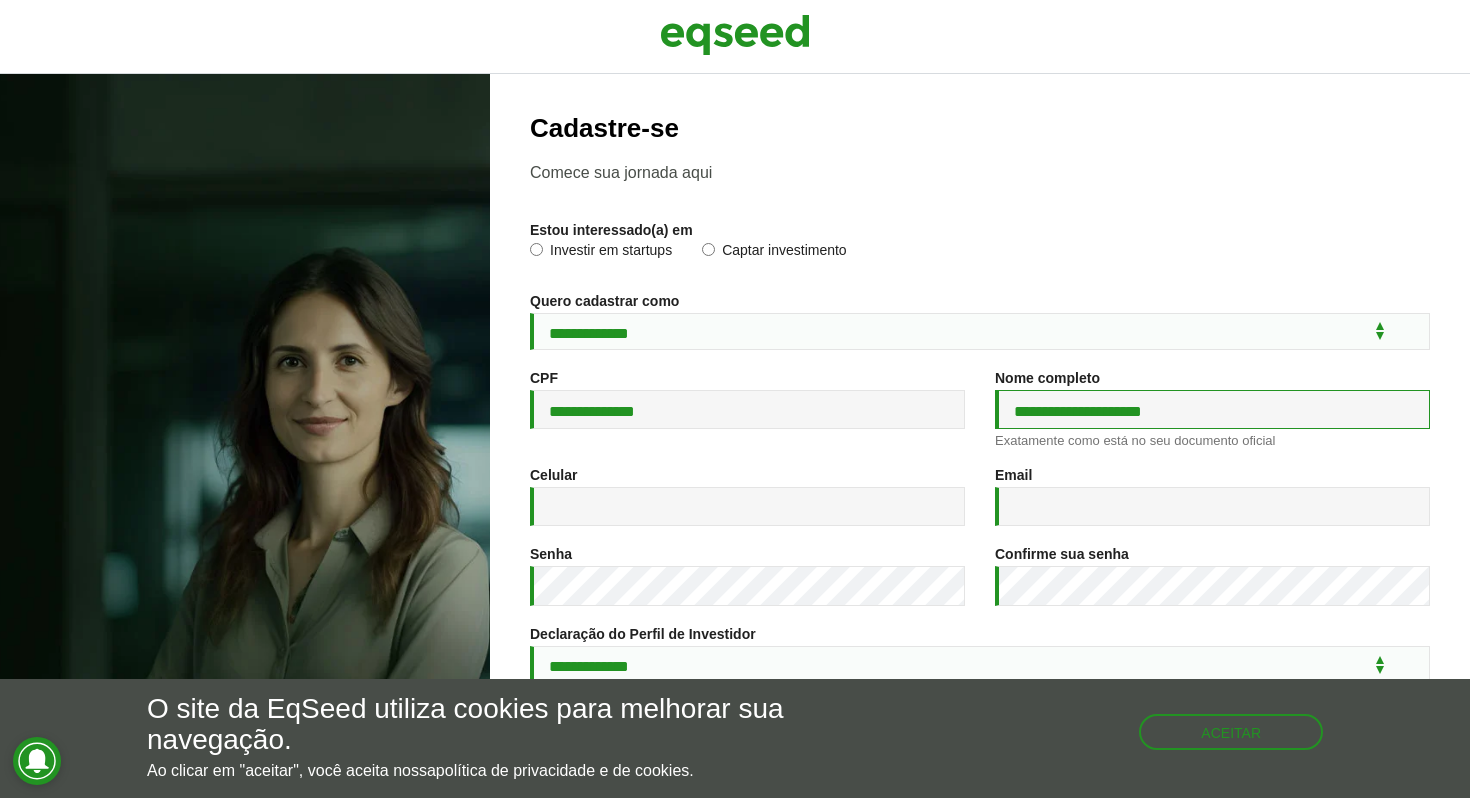 type on "**********" 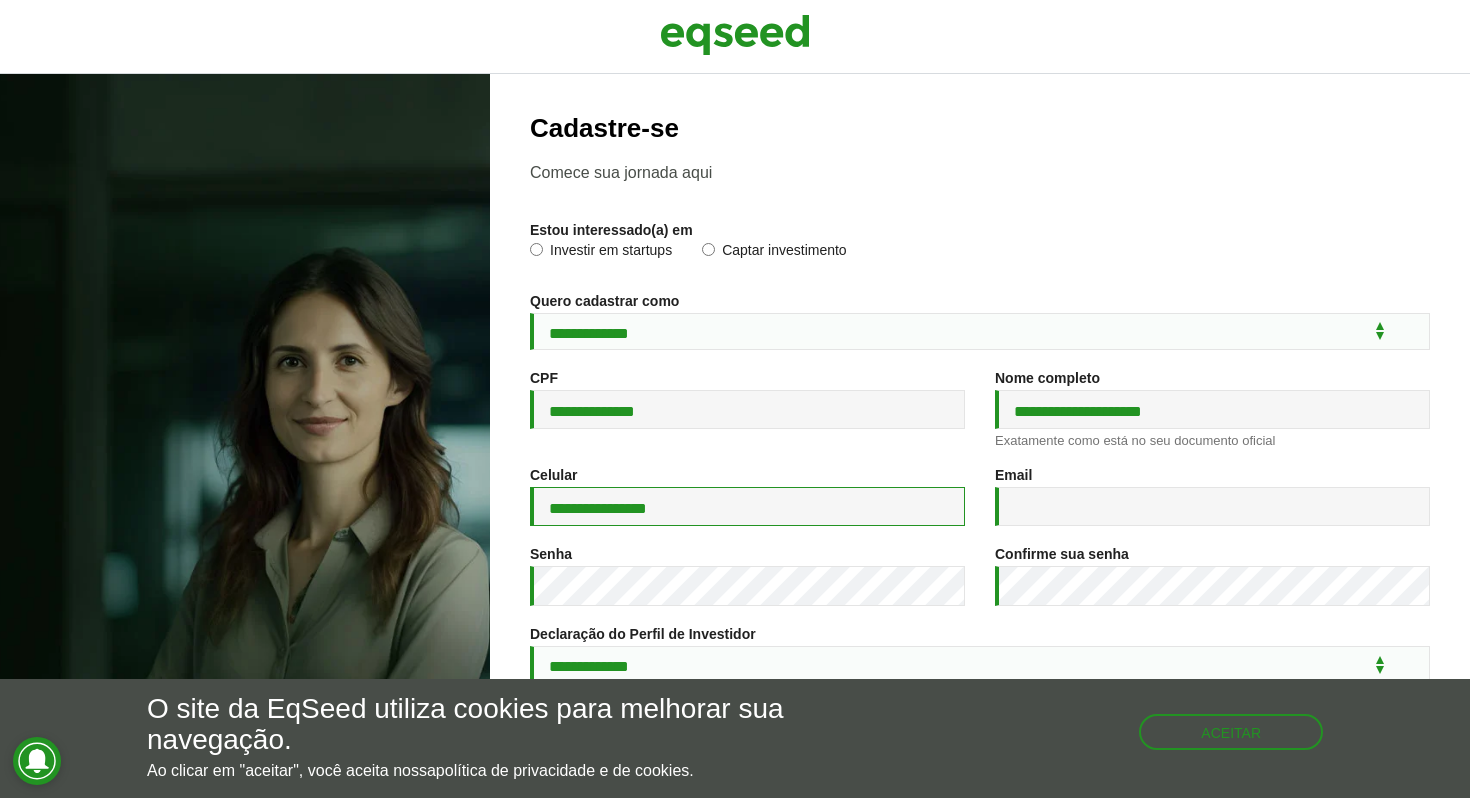 type on "**********" 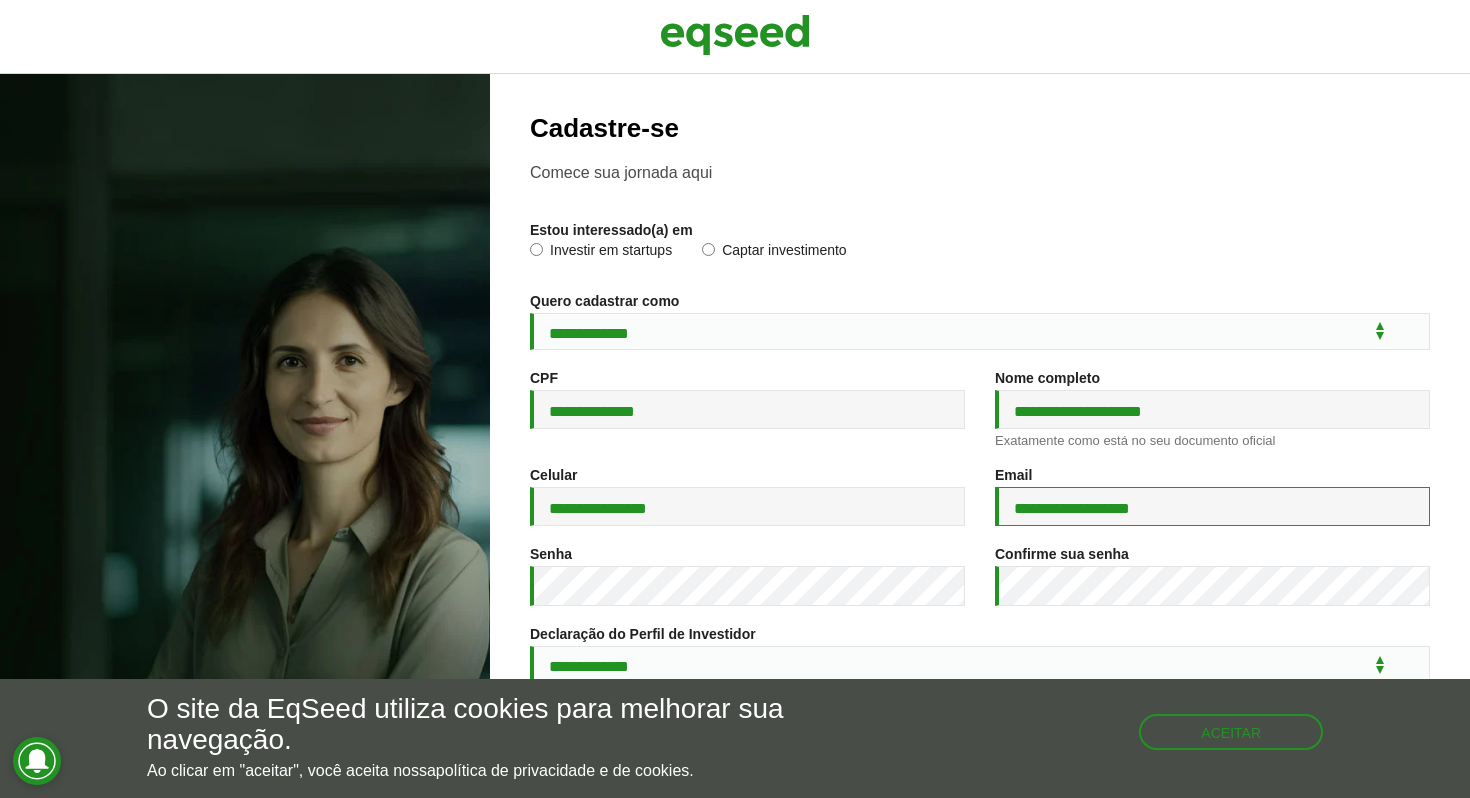 type on "**********" 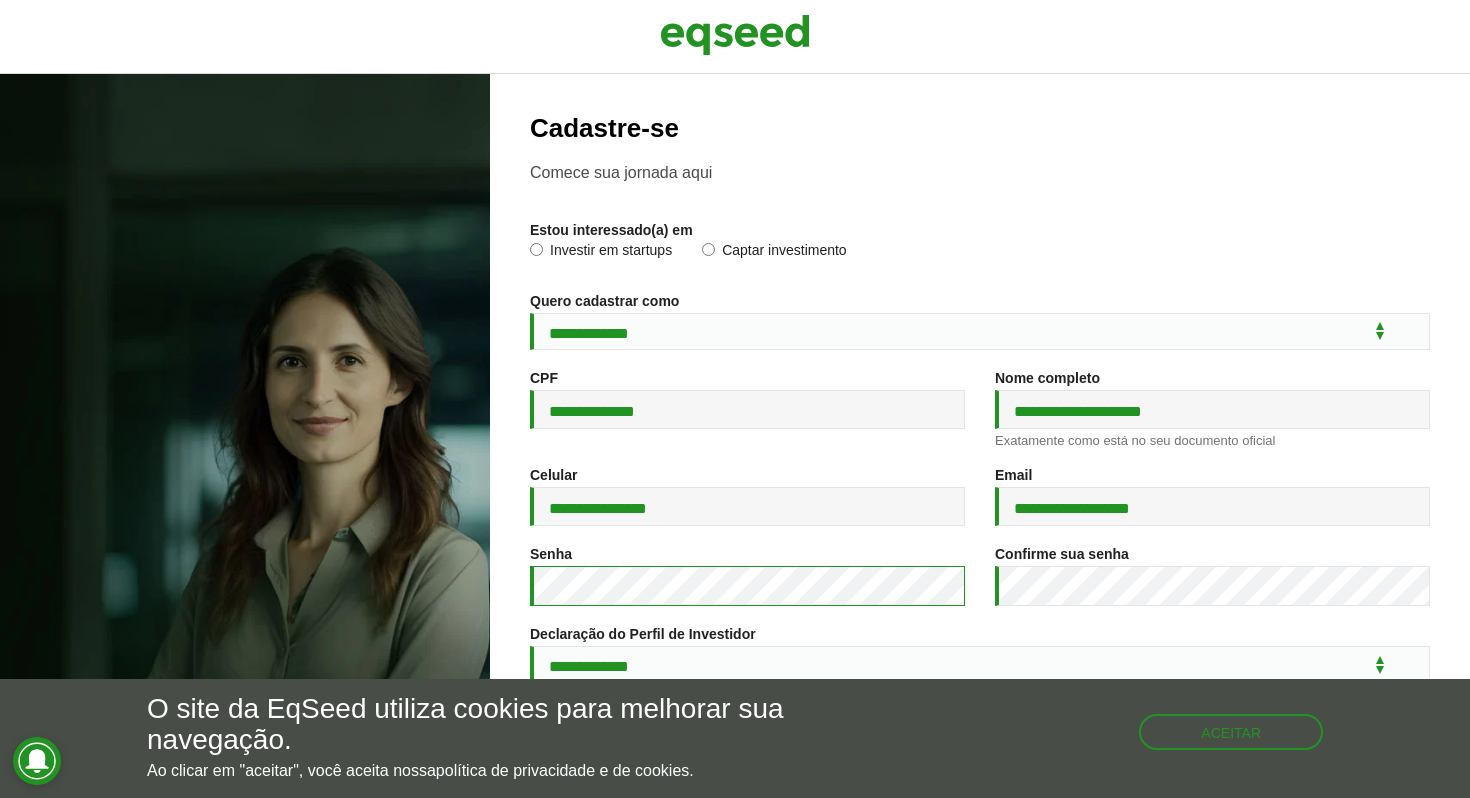 scroll, scrollTop: 227, scrollLeft: 0, axis: vertical 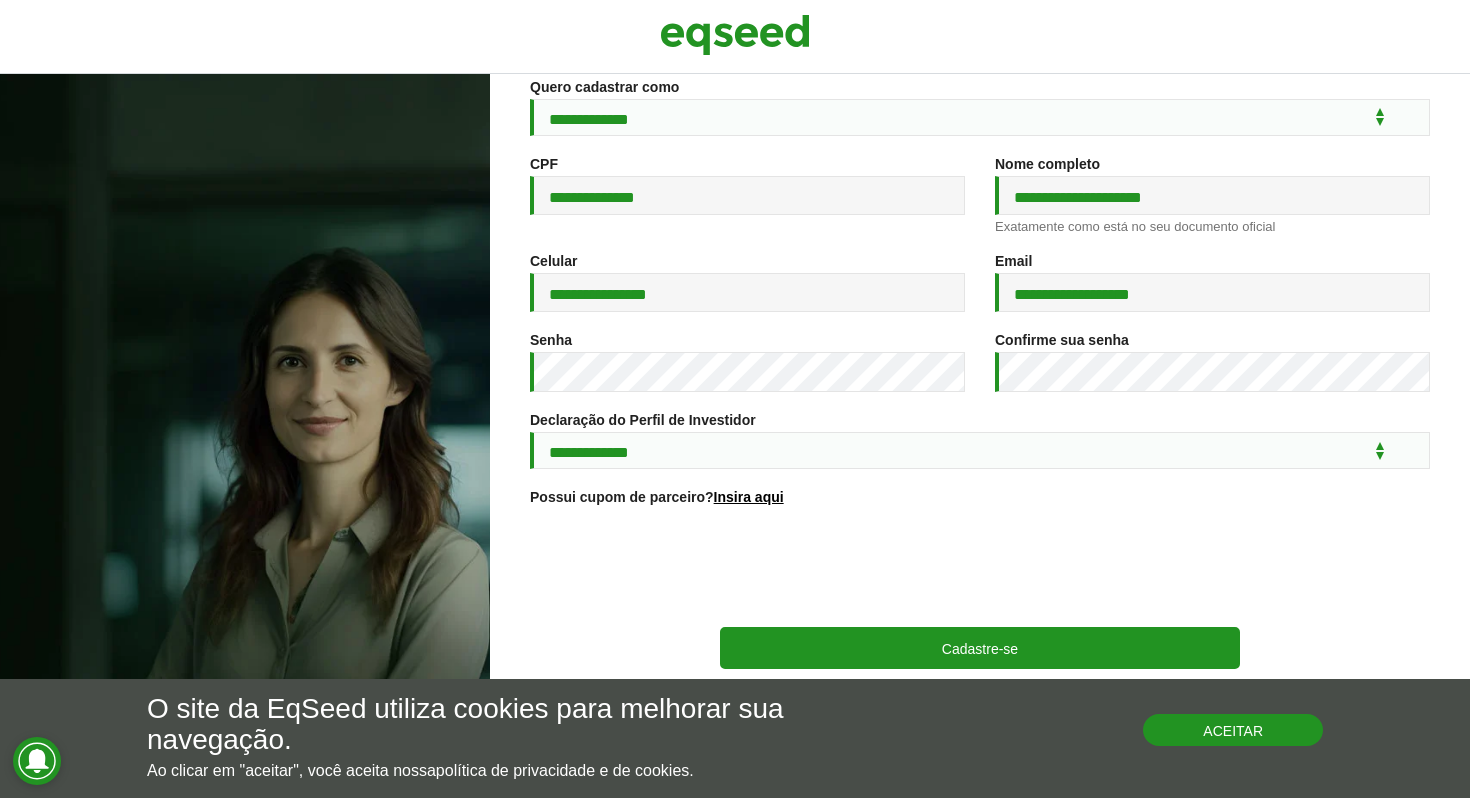 click on "Aceitar" at bounding box center (1233, 730) 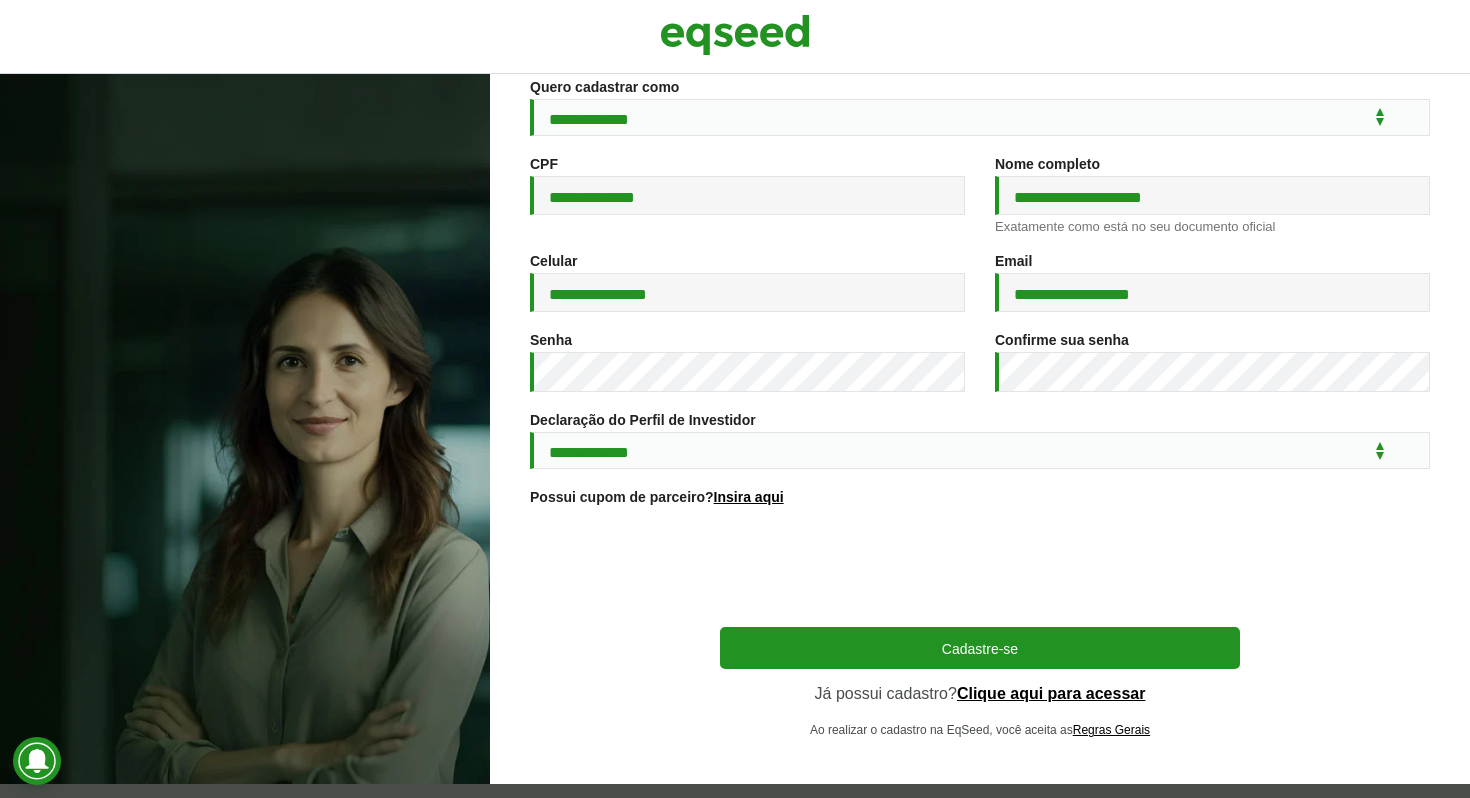 click at bounding box center (530, 392) 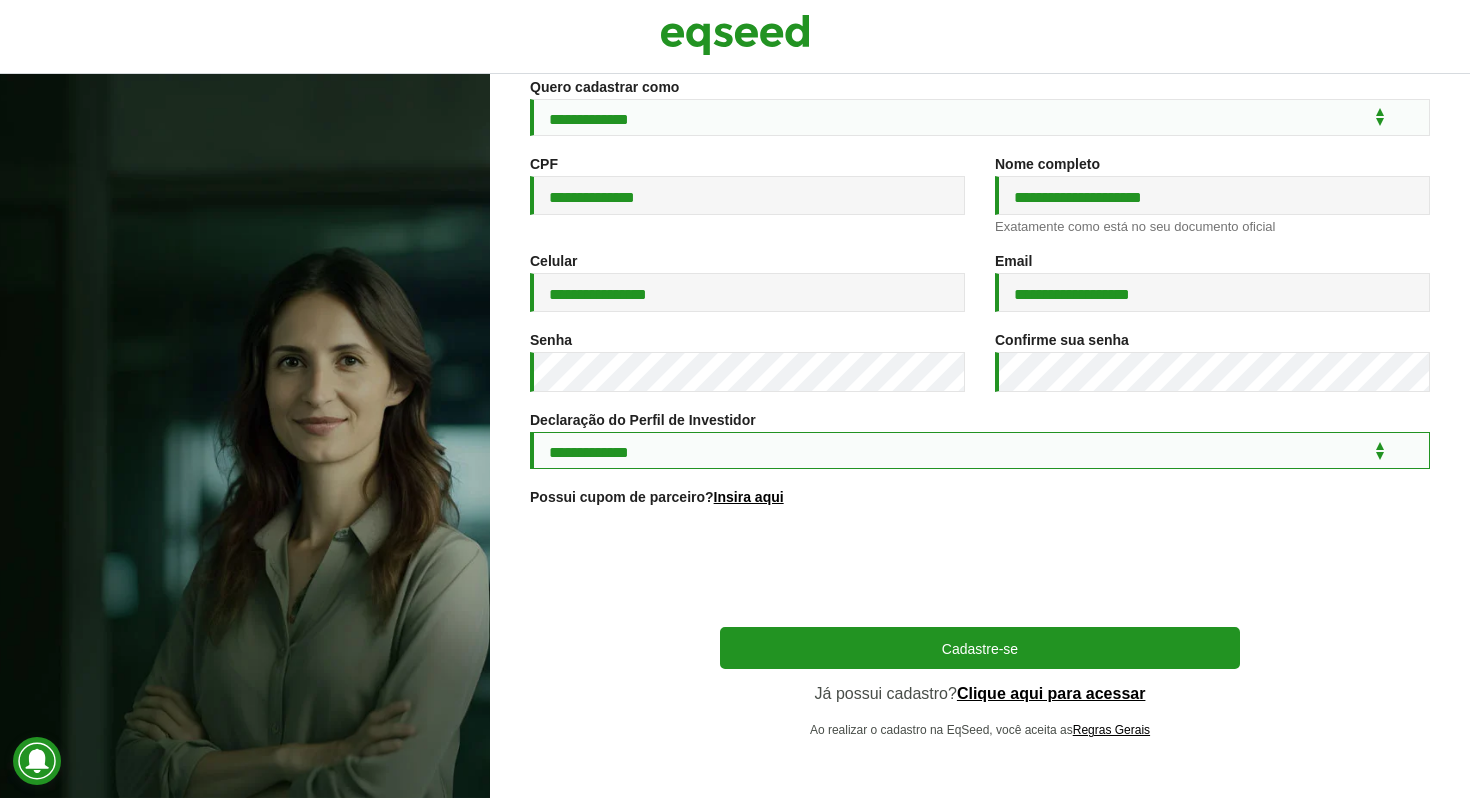 click on "**********" at bounding box center (980, 450) 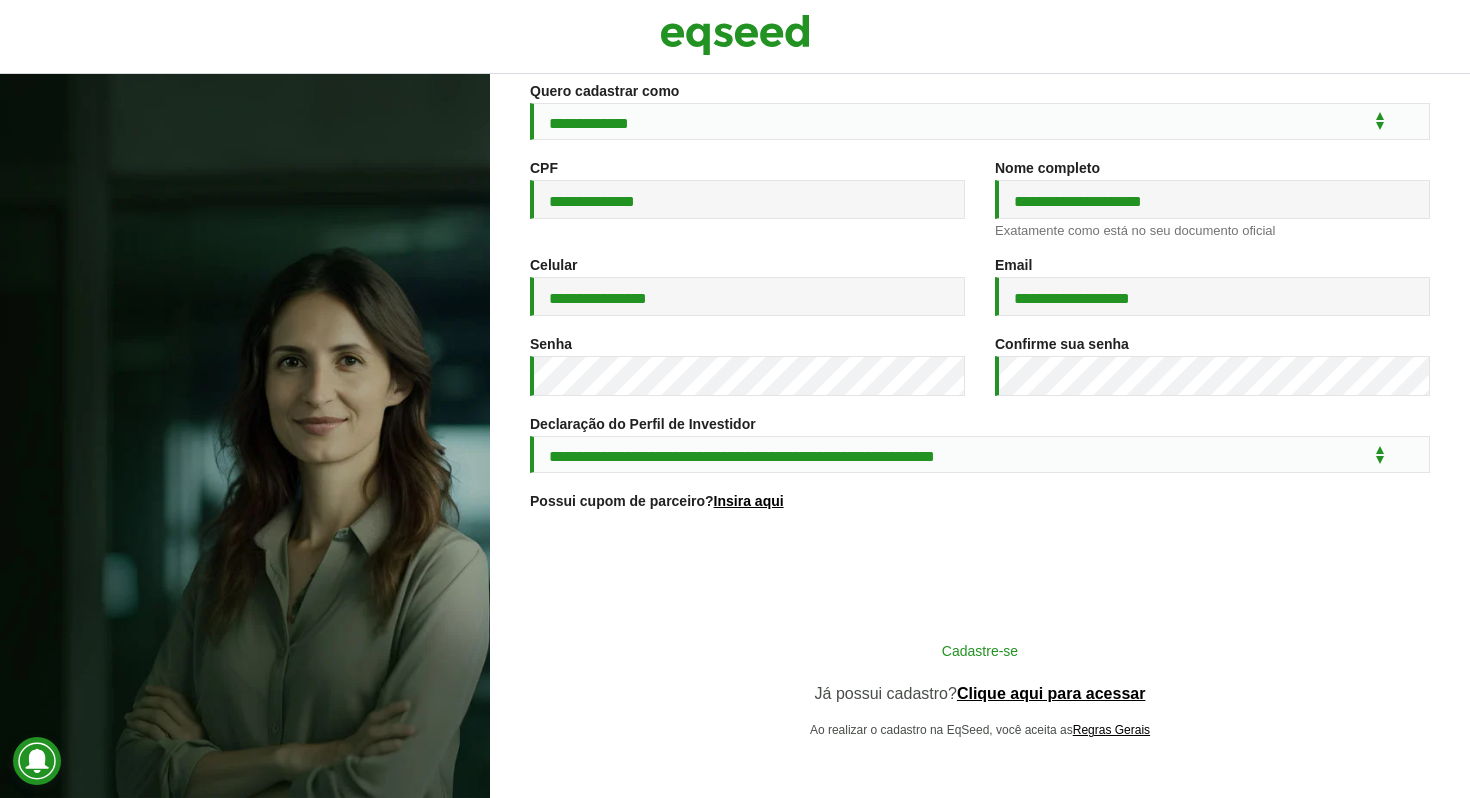 click on "Cadastre-se" at bounding box center [980, 650] 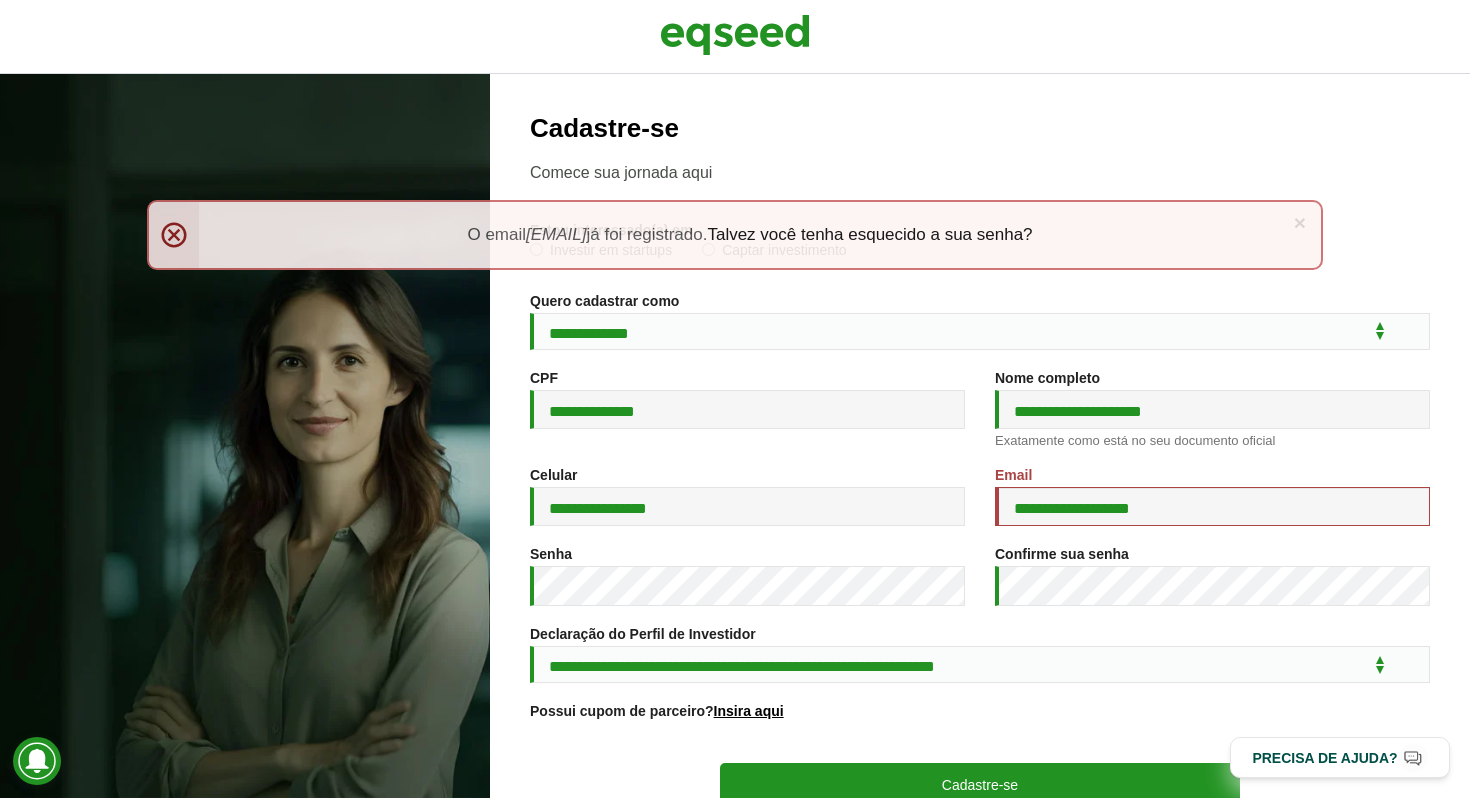 scroll, scrollTop: 0, scrollLeft: 0, axis: both 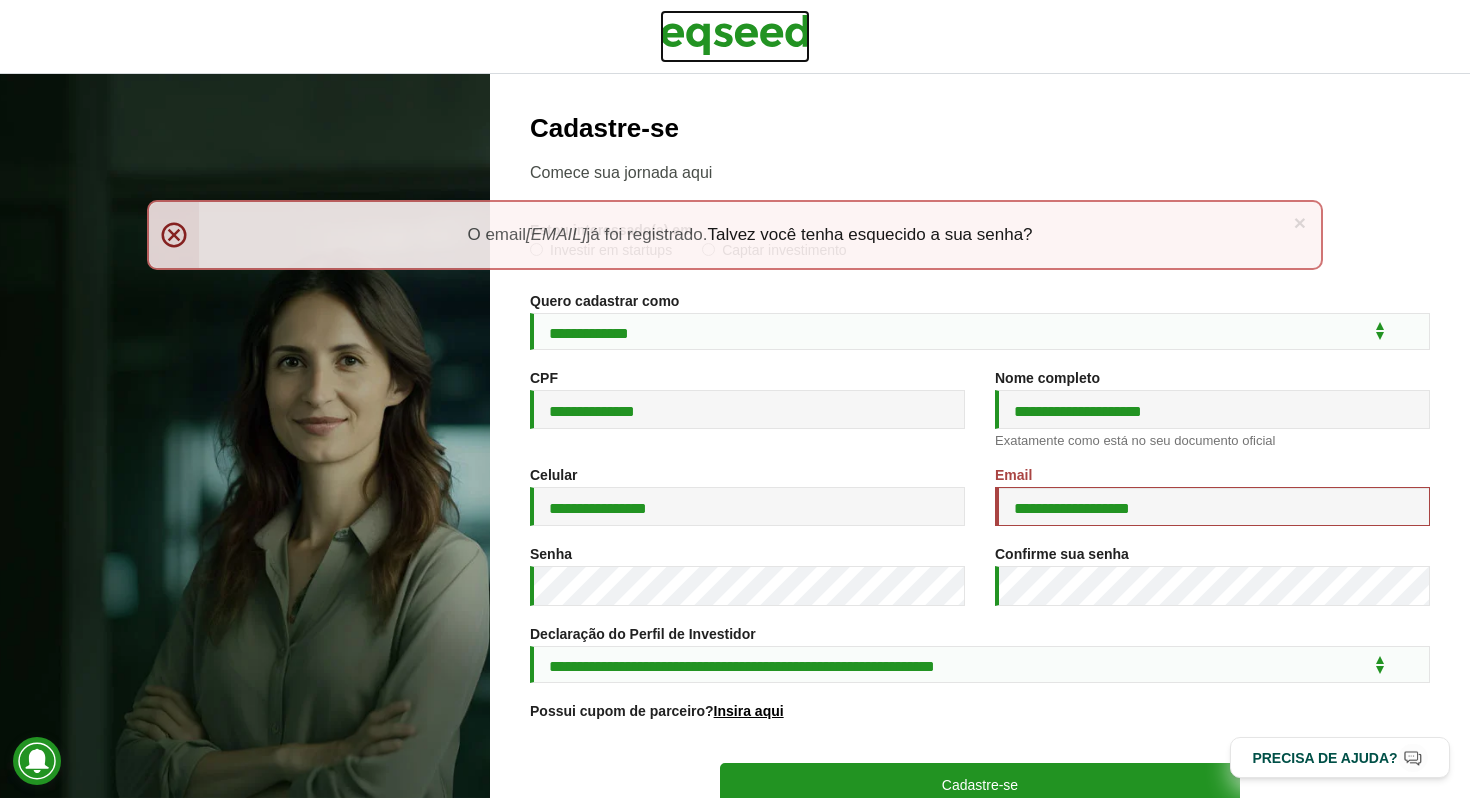 click at bounding box center (735, 35) 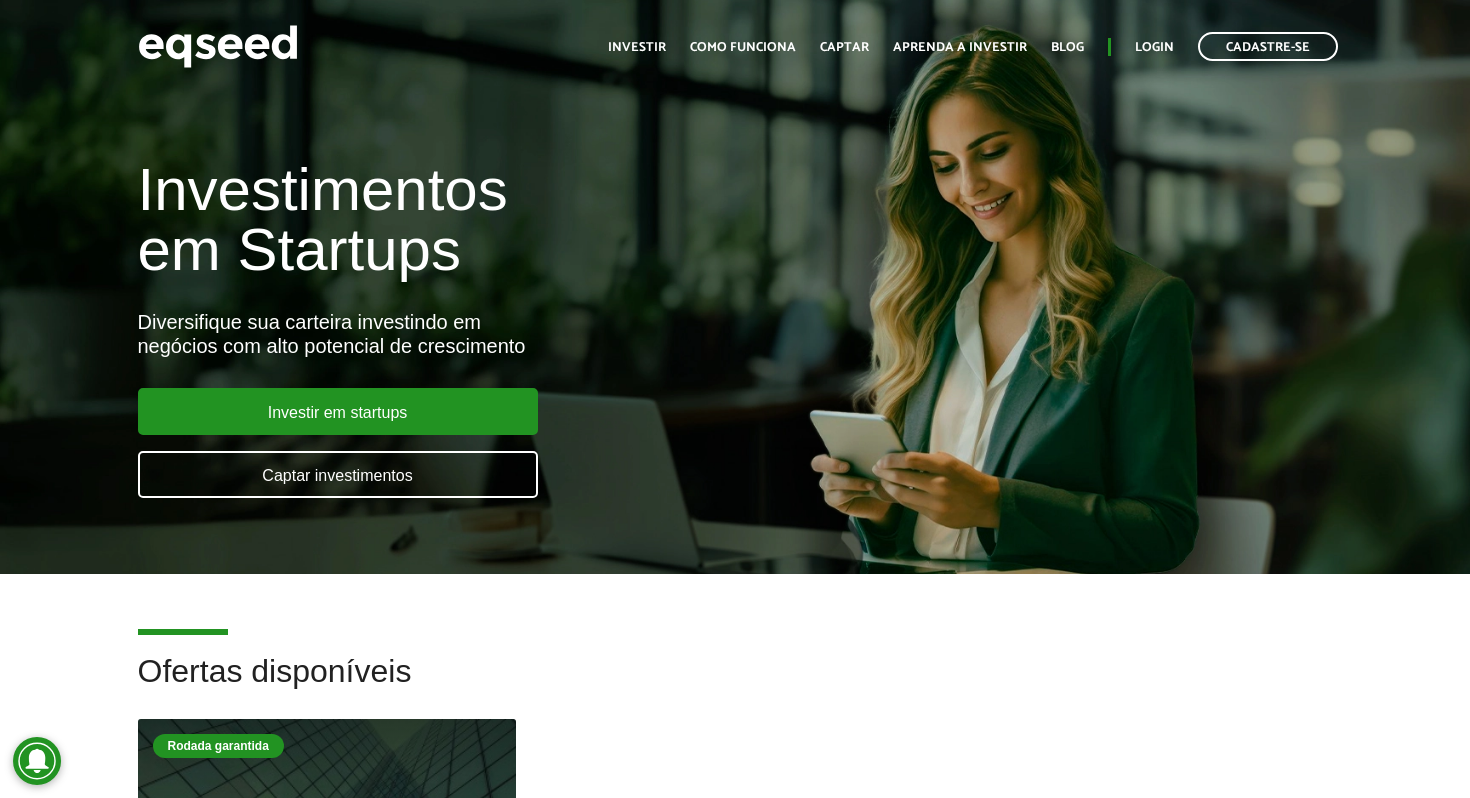 scroll, scrollTop: 0, scrollLeft: 0, axis: both 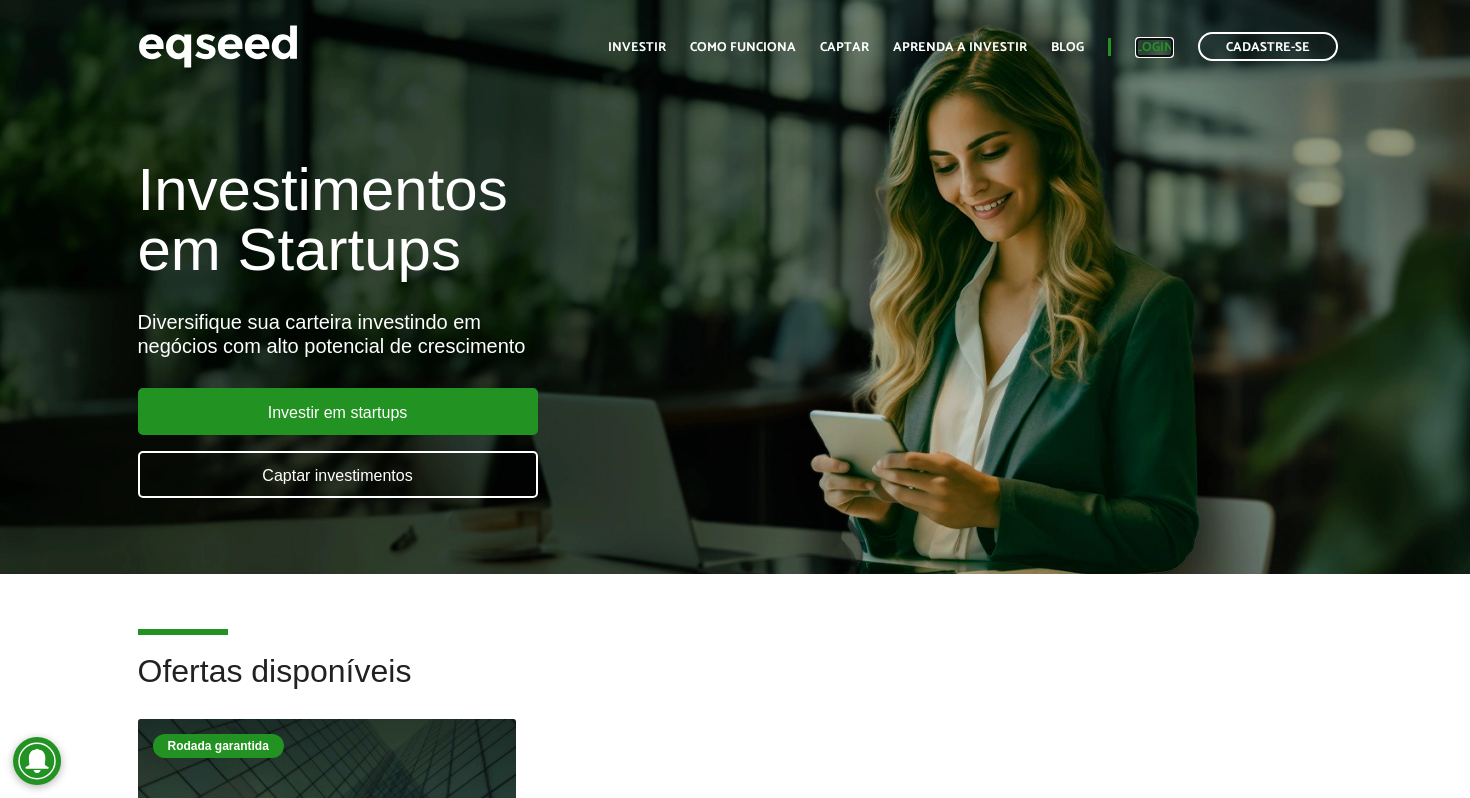 click on "Login" at bounding box center [1154, 47] 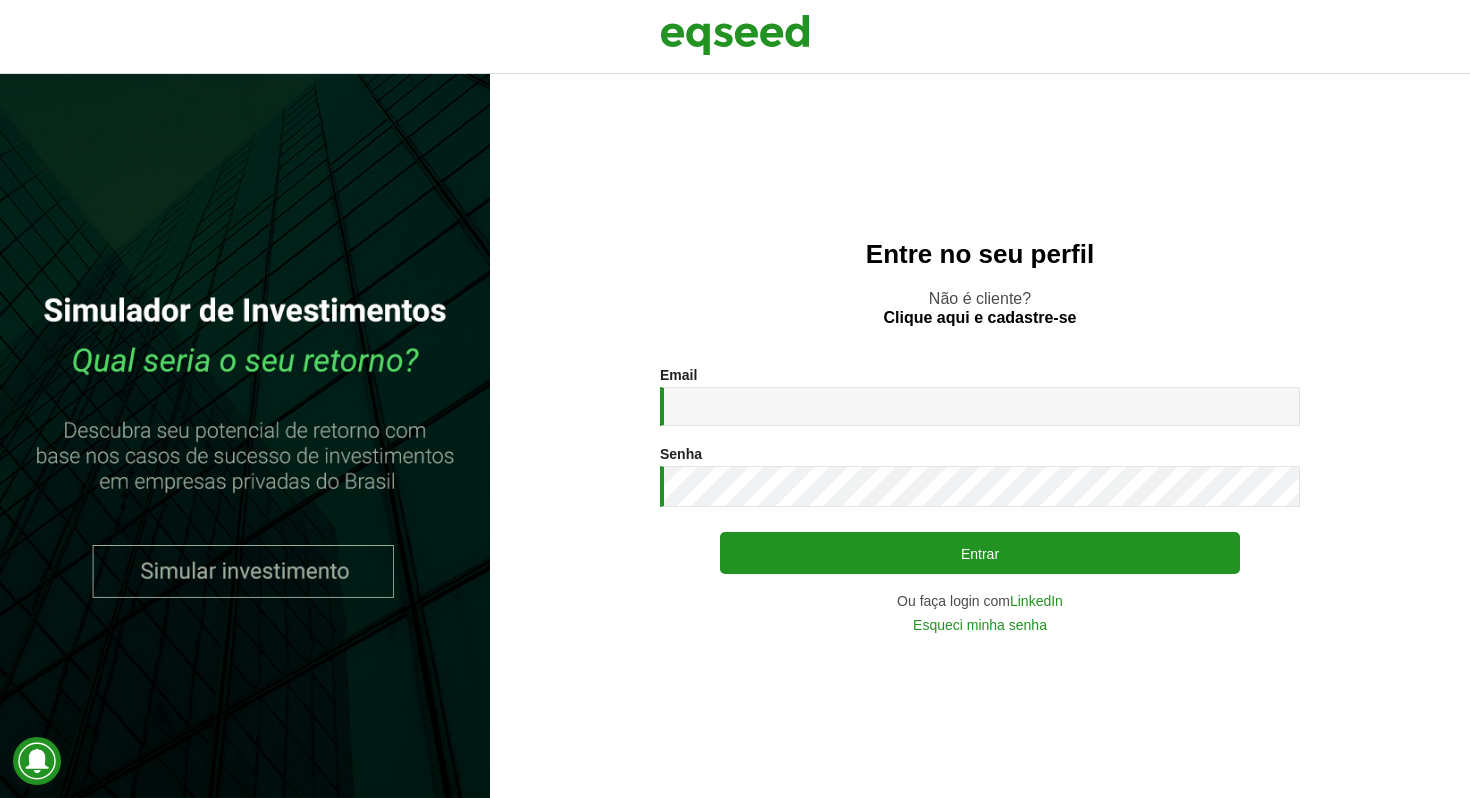 scroll, scrollTop: 0, scrollLeft: 0, axis: both 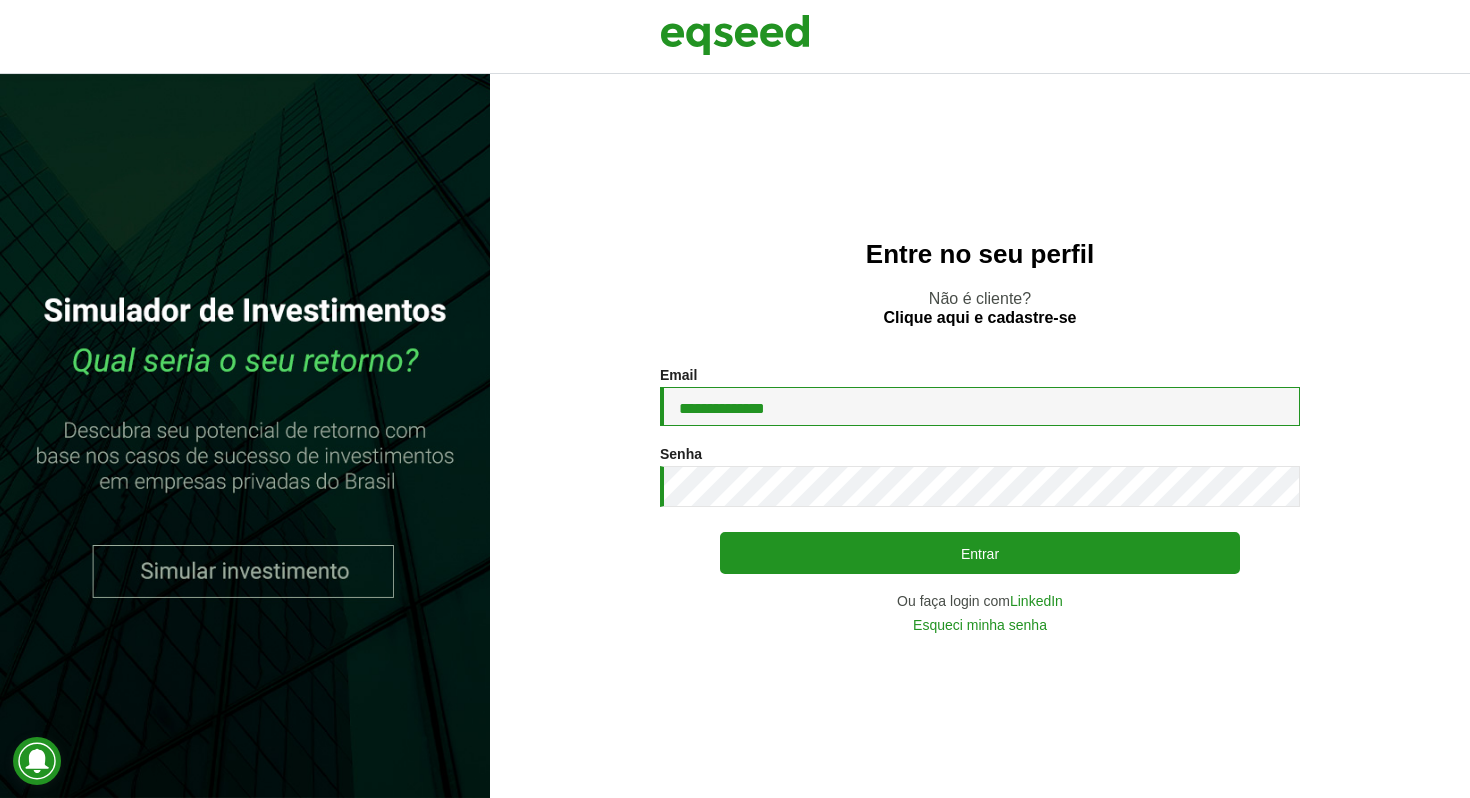 click on "**********" at bounding box center [980, 406] 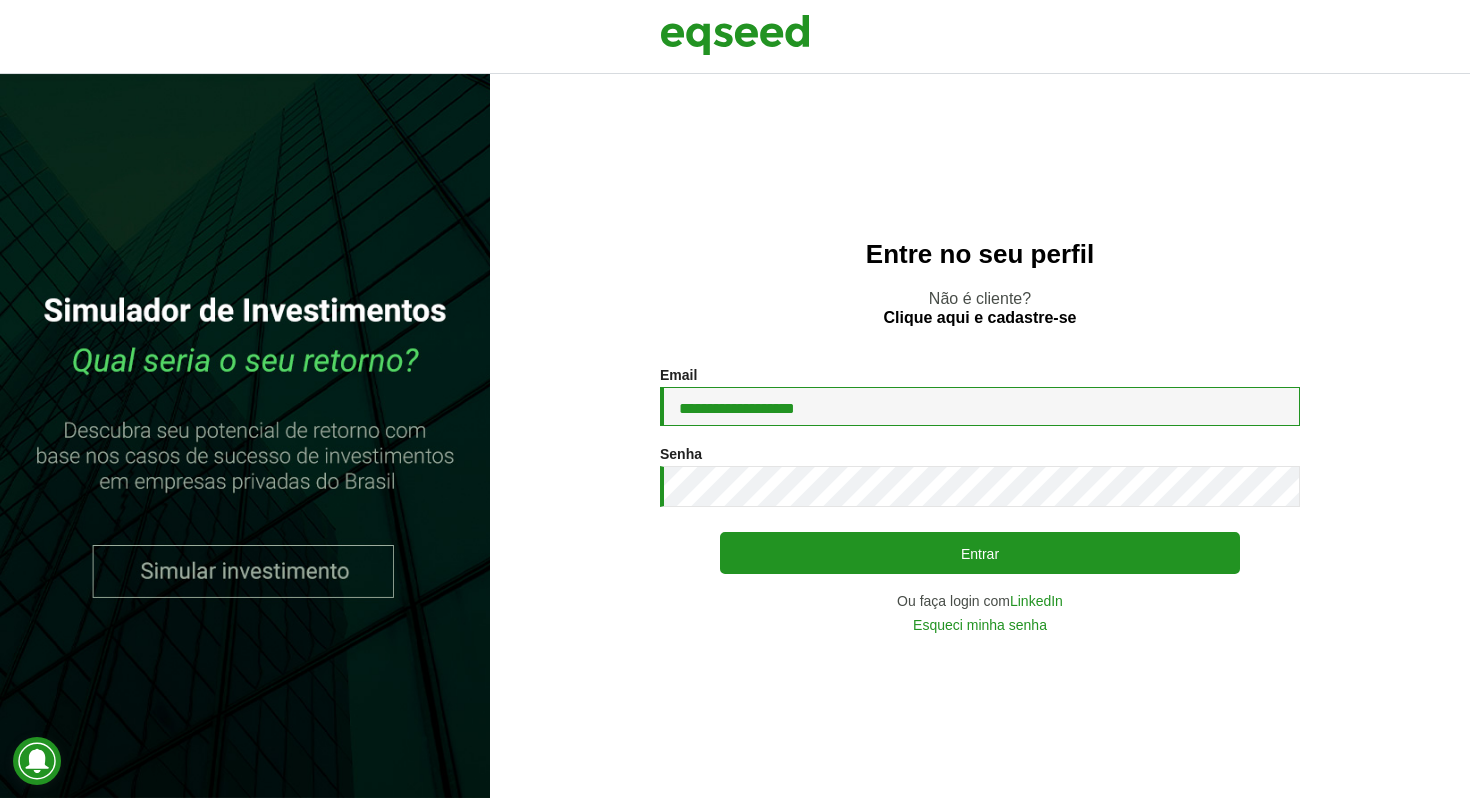 type on "**********" 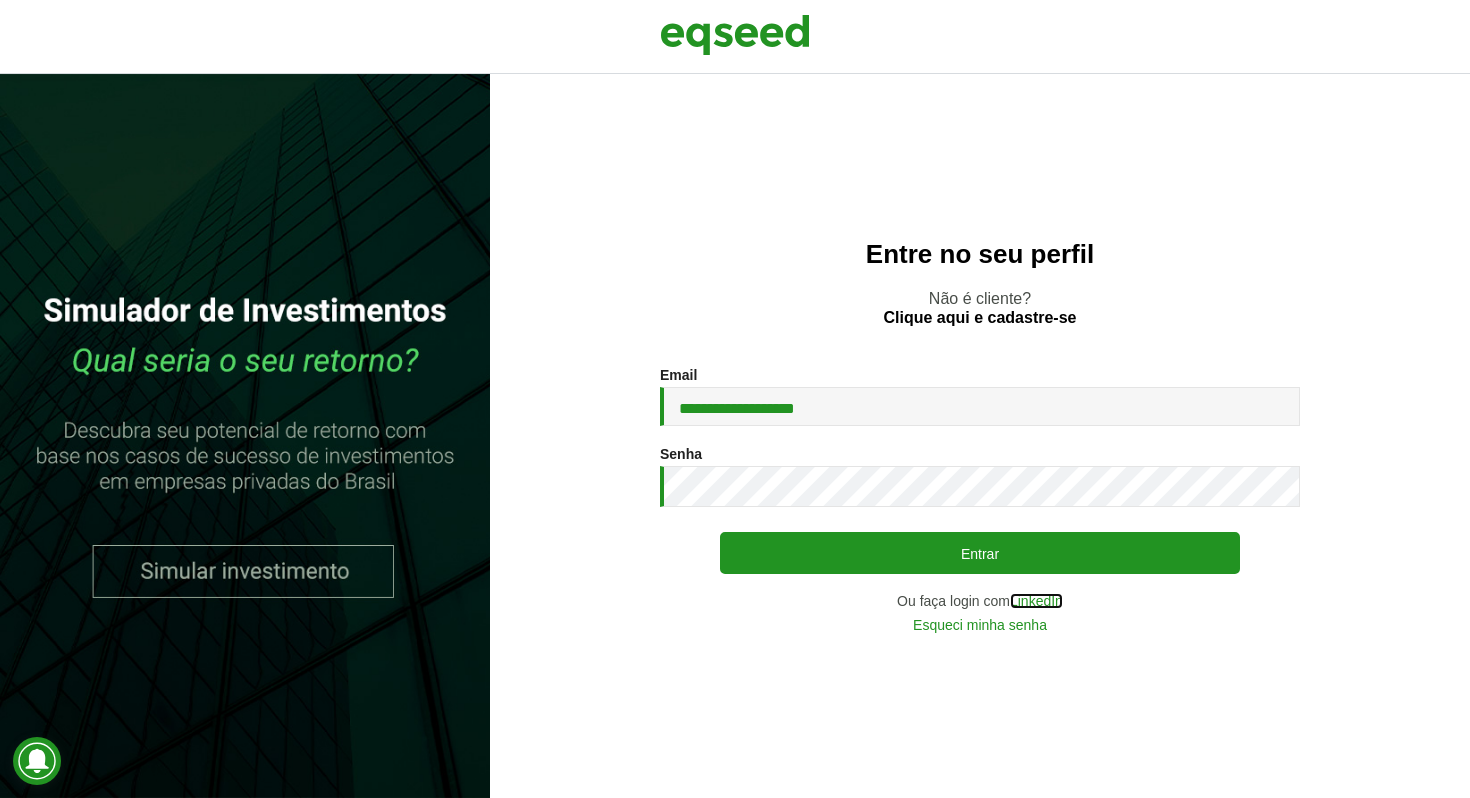 click on "LinkedIn" at bounding box center (1036, 601) 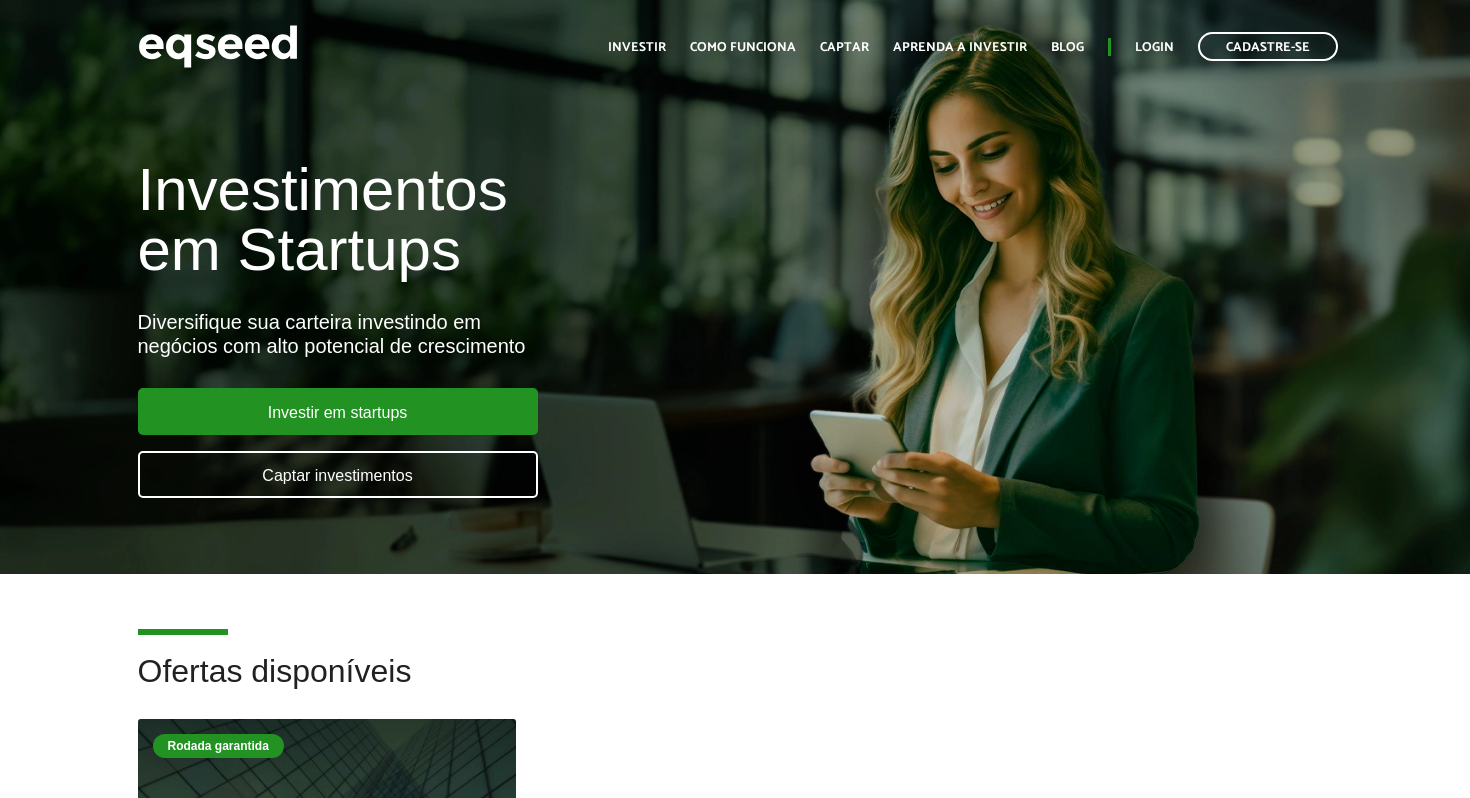 scroll, scrollTop: 0, scrollLeft: 0, axis: both 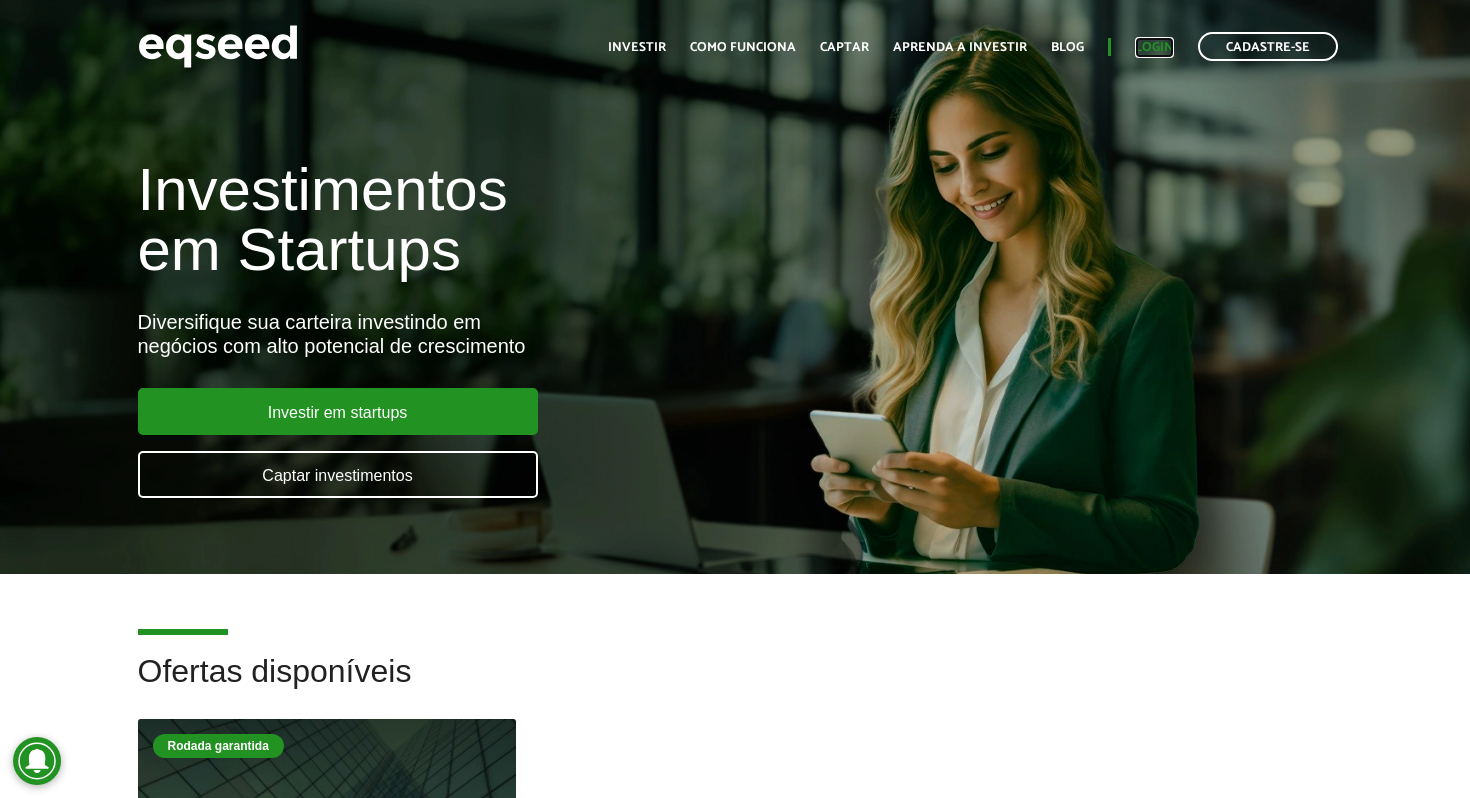 click on "Login" at bounding box center (1154, 47) 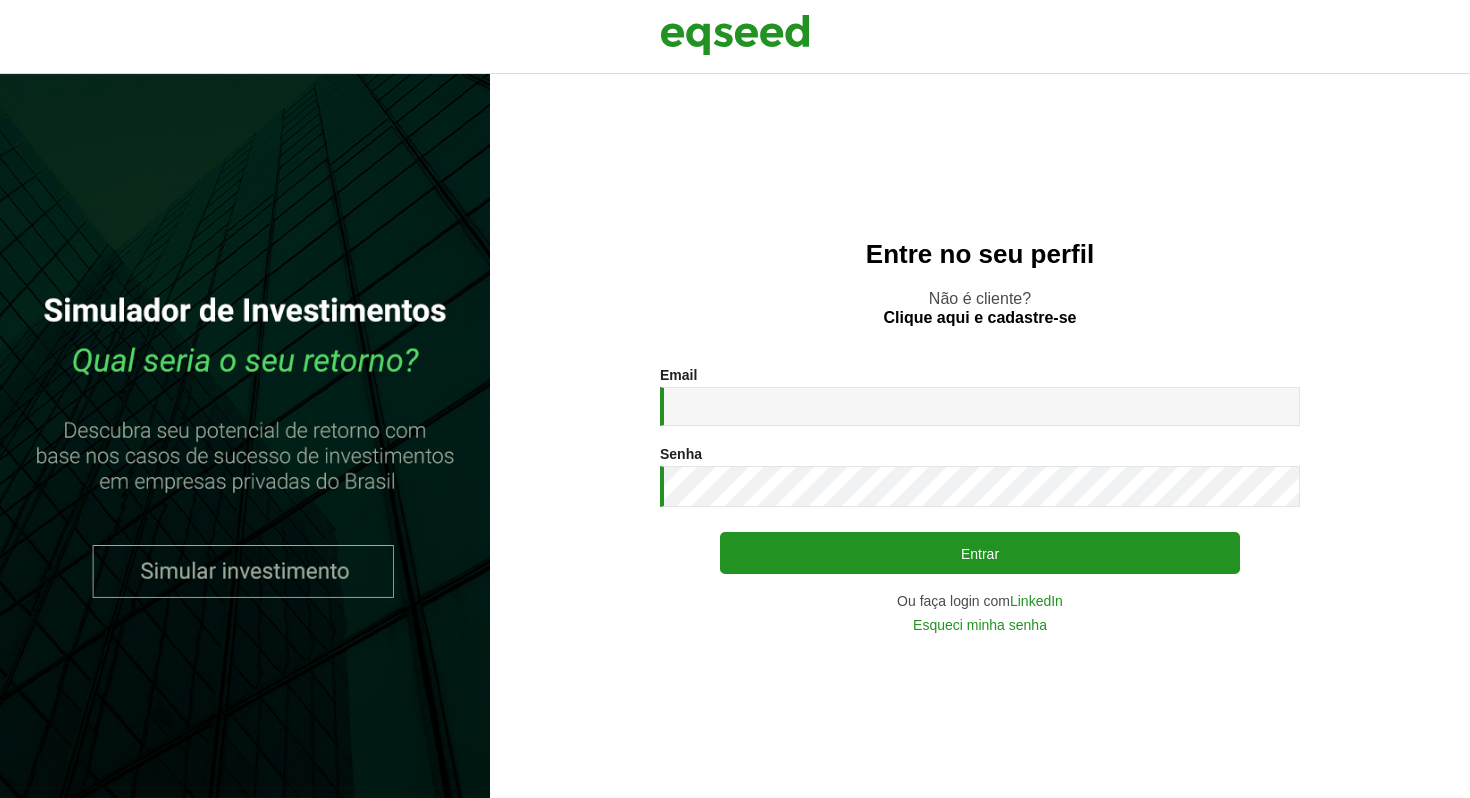 scroll, scrollTop: 0, scrollLeft: 0, axis: both 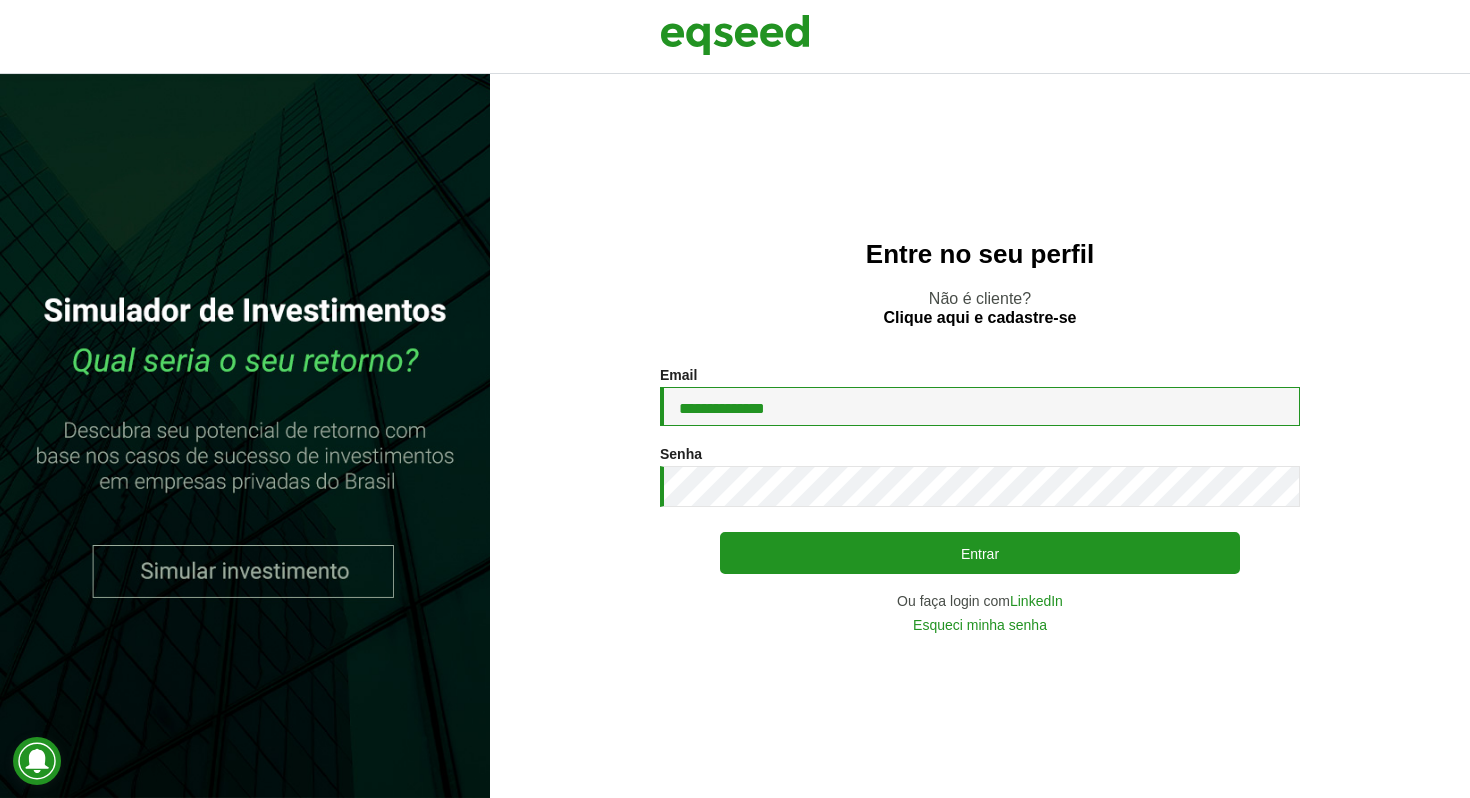 click at bounding box center (660, 426) 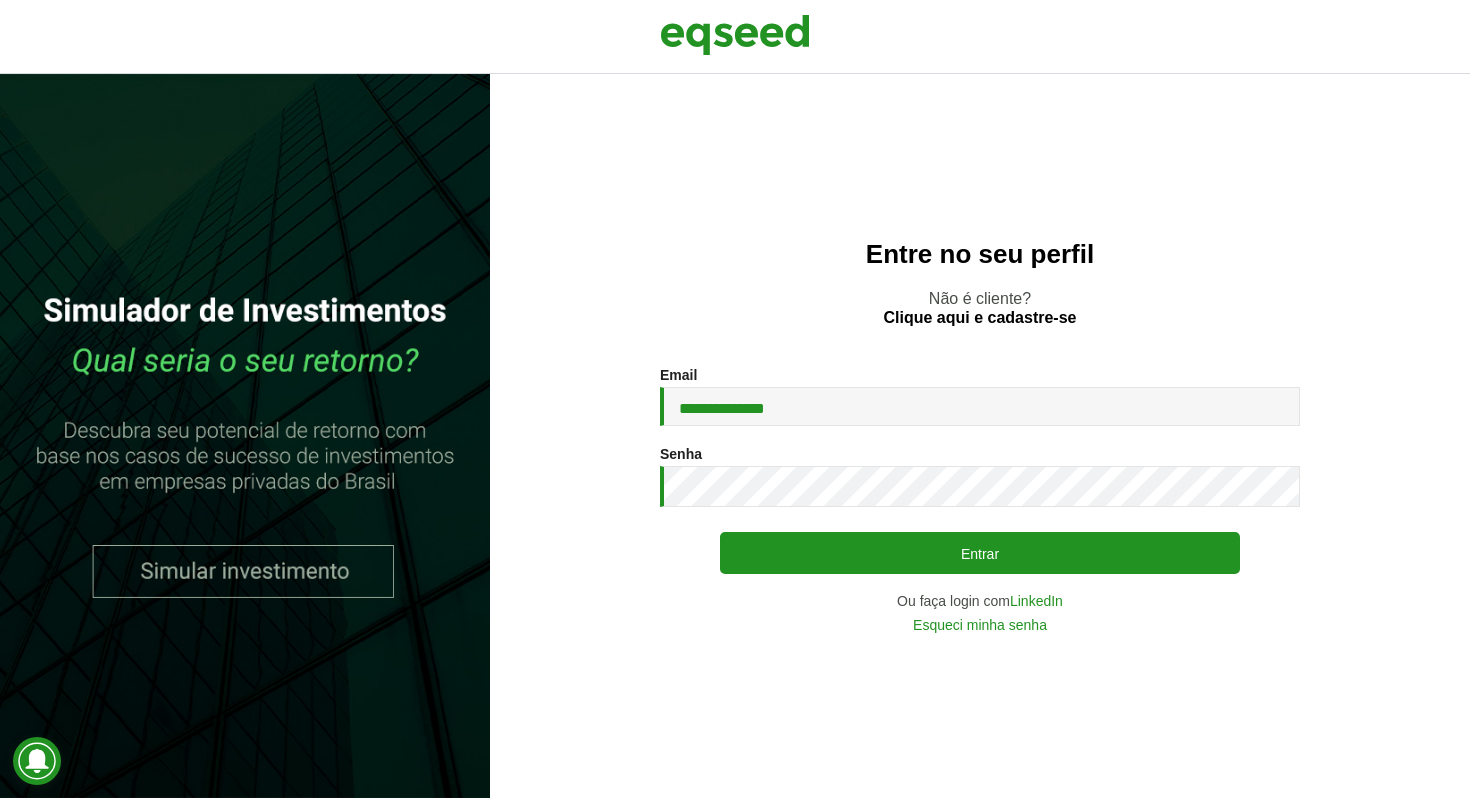 click on "**********" at bounding box center (980, 436) 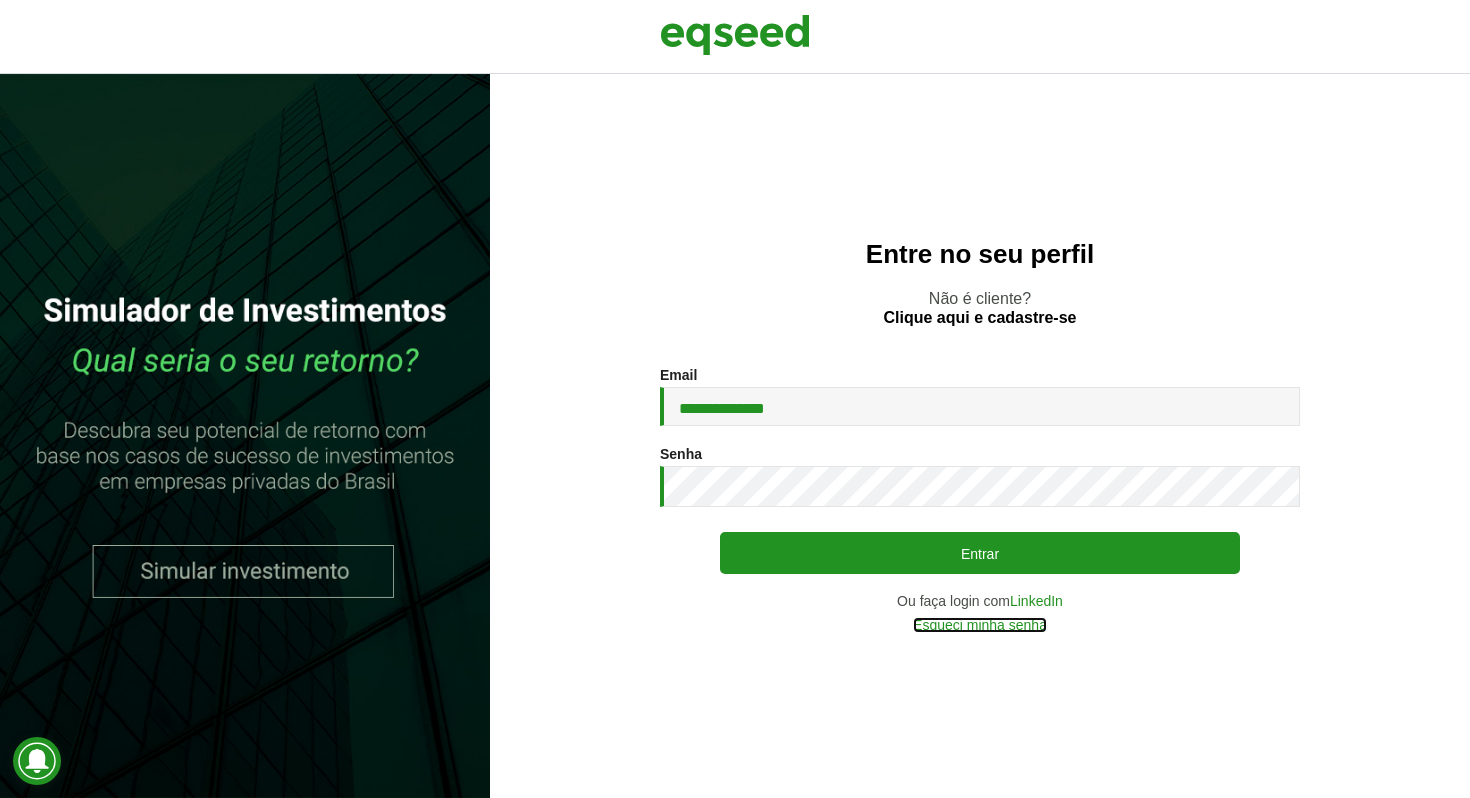 click on "Esqueci minha senha" at bounding box center [980, 625] 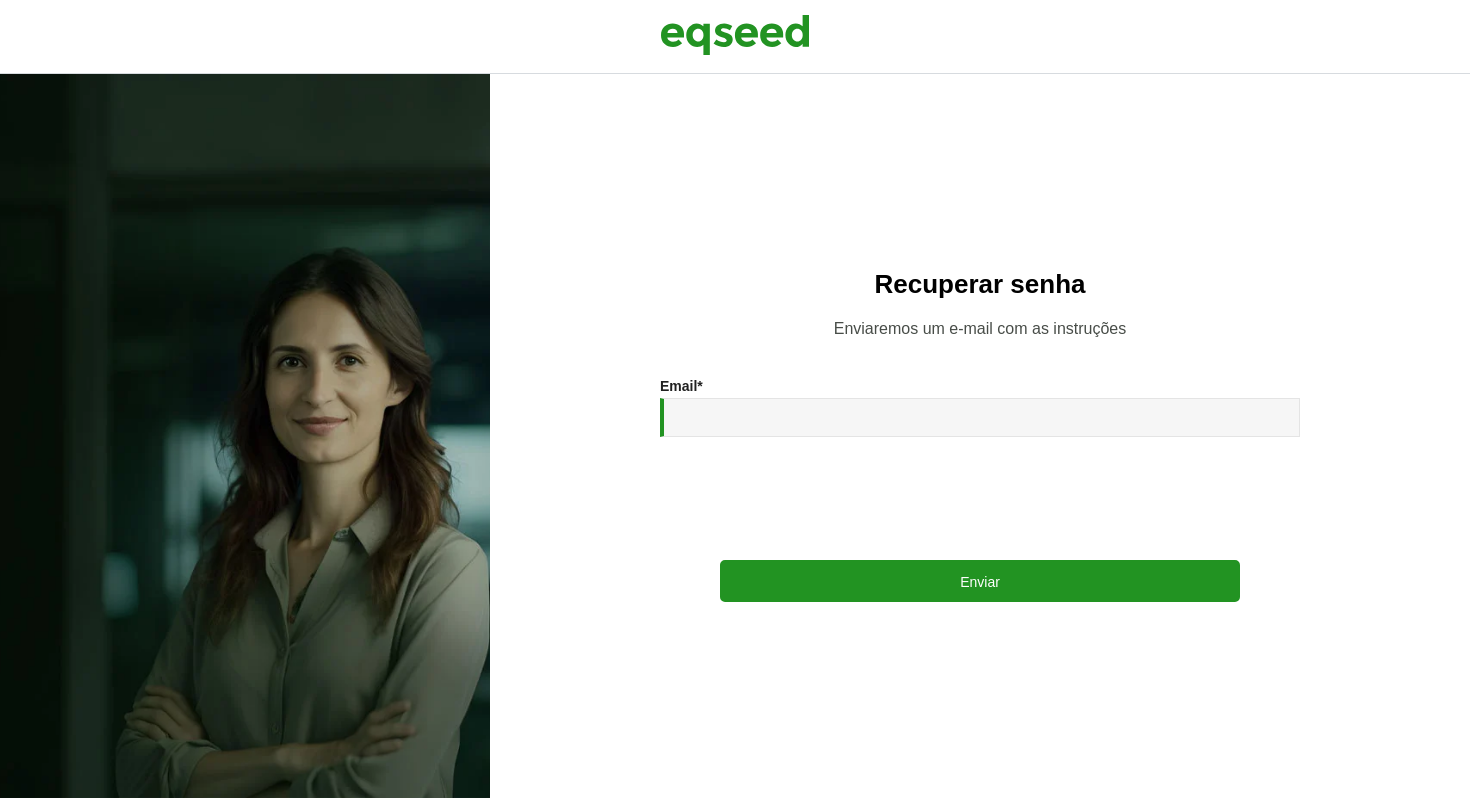 scroll, scrollTop: 0, scrollLeft: 0, axis: both 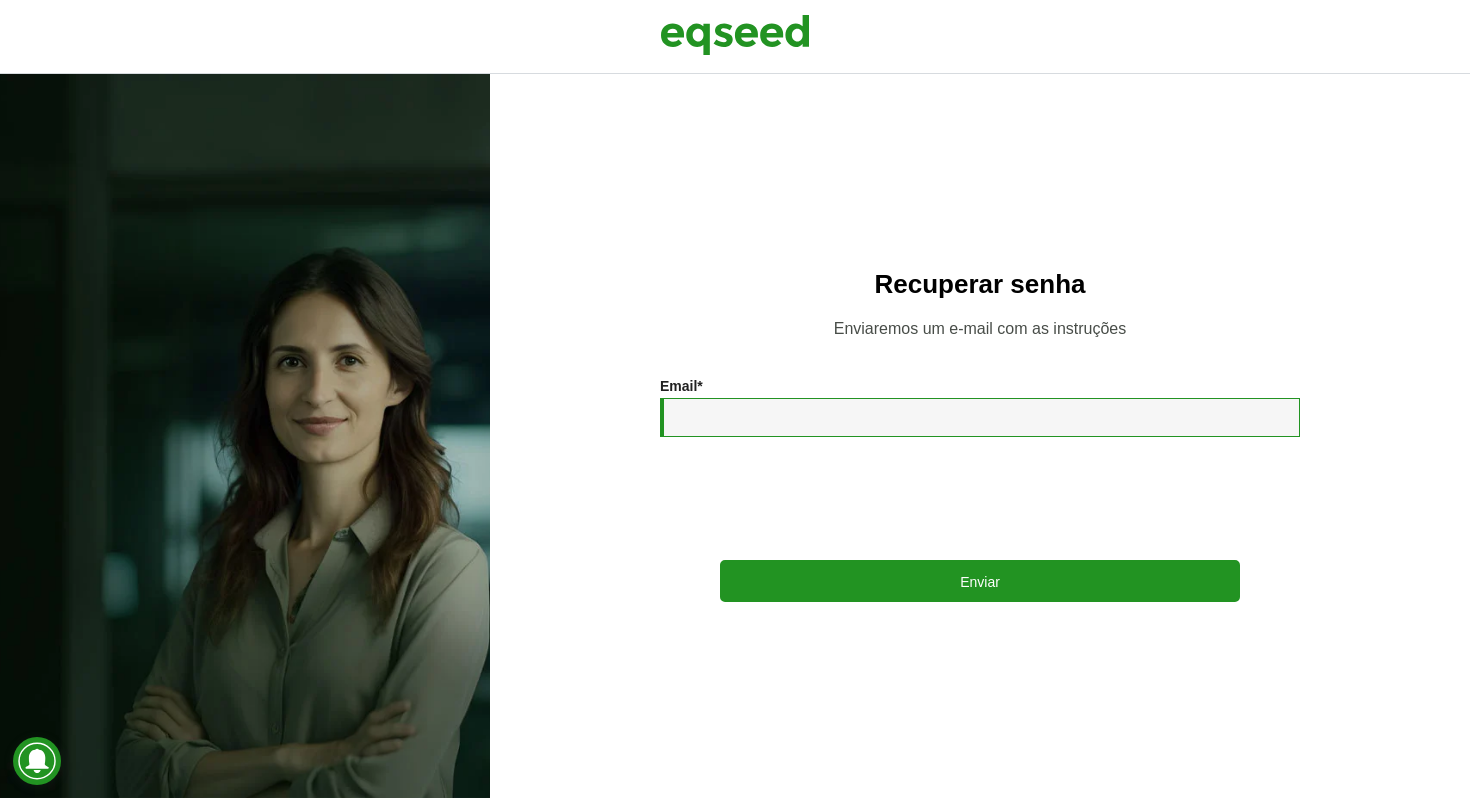 click on "Email  *" at bounding box center [980, 417] 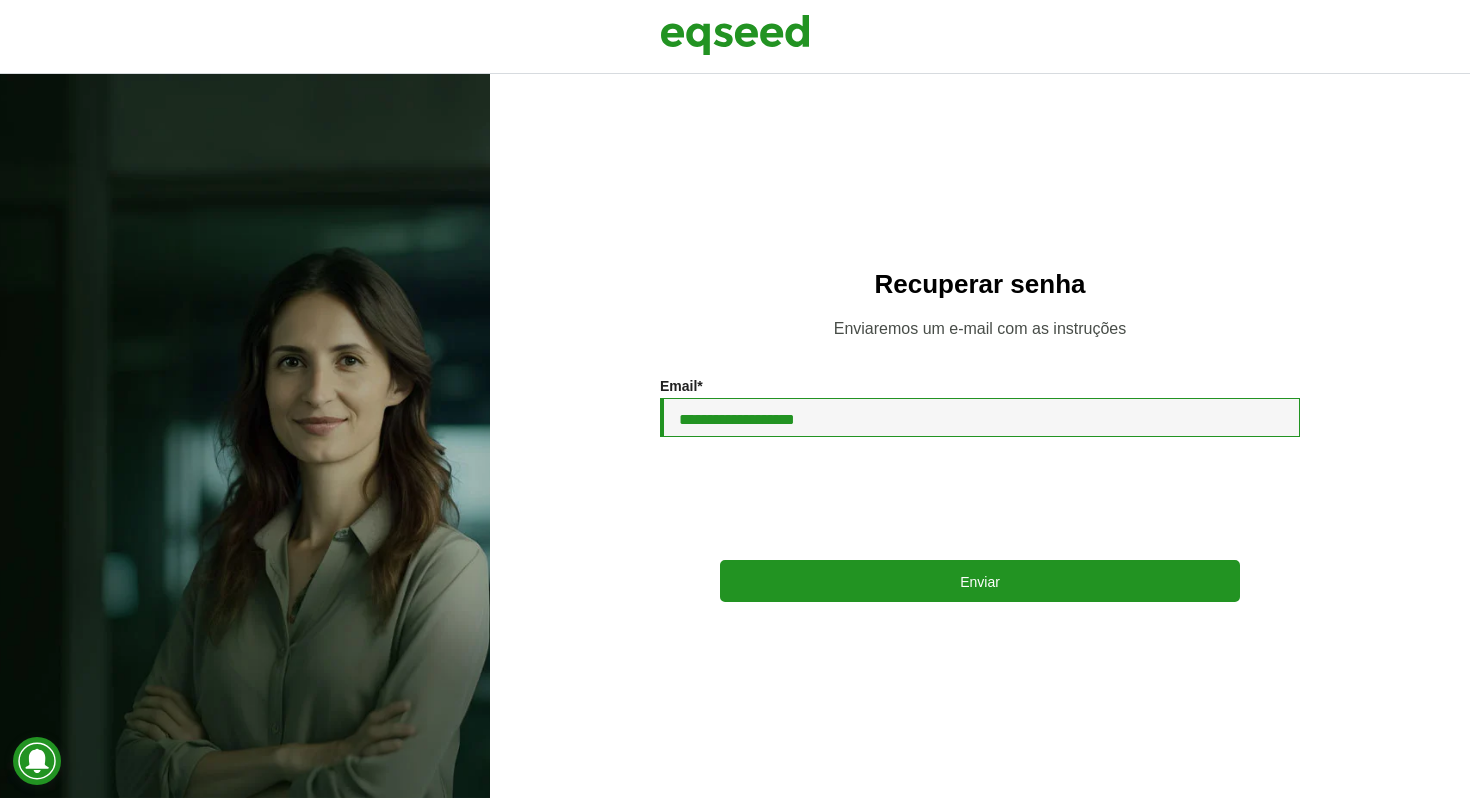type on "**********" 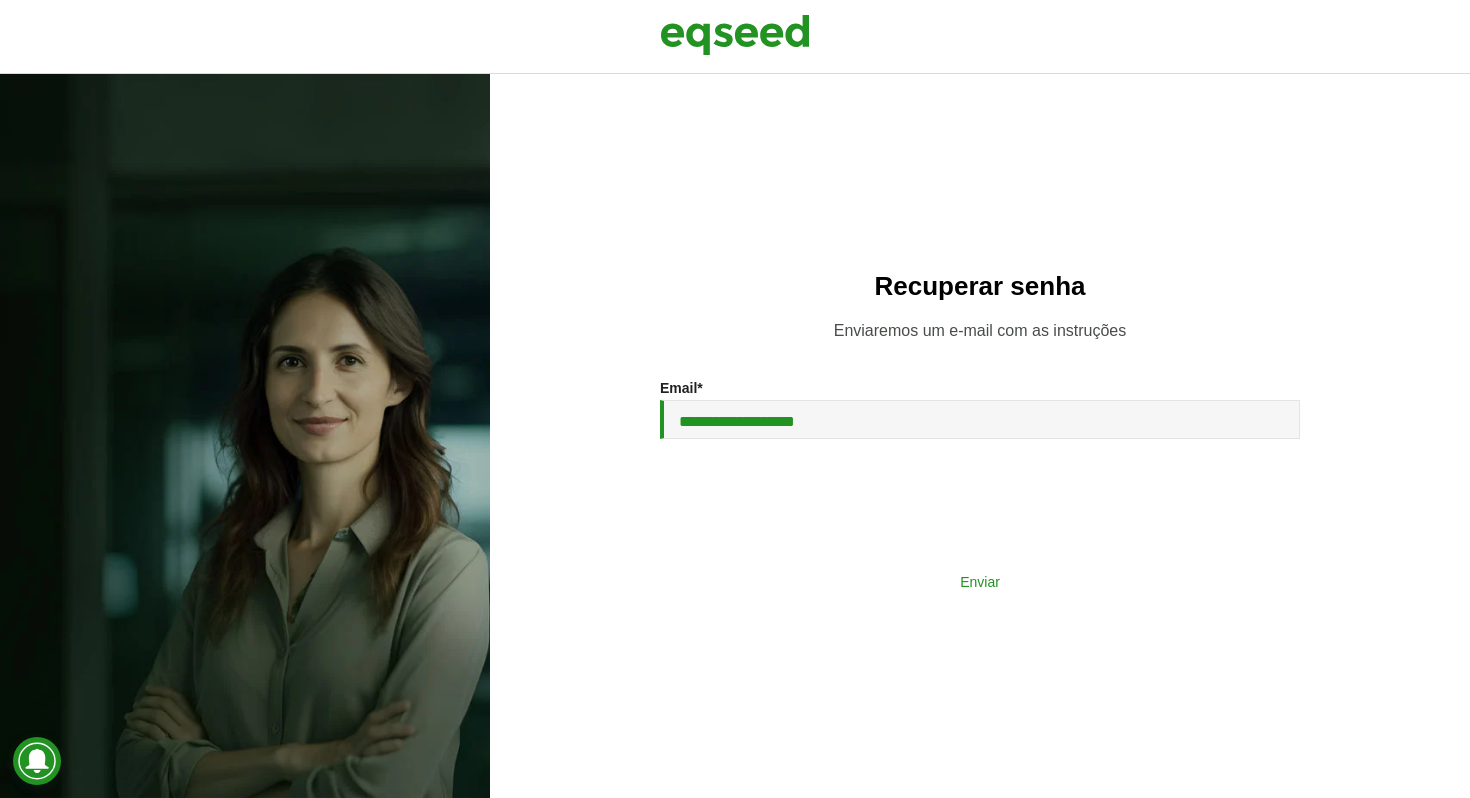 click on "Enviar" at bounding box center (980, 581) 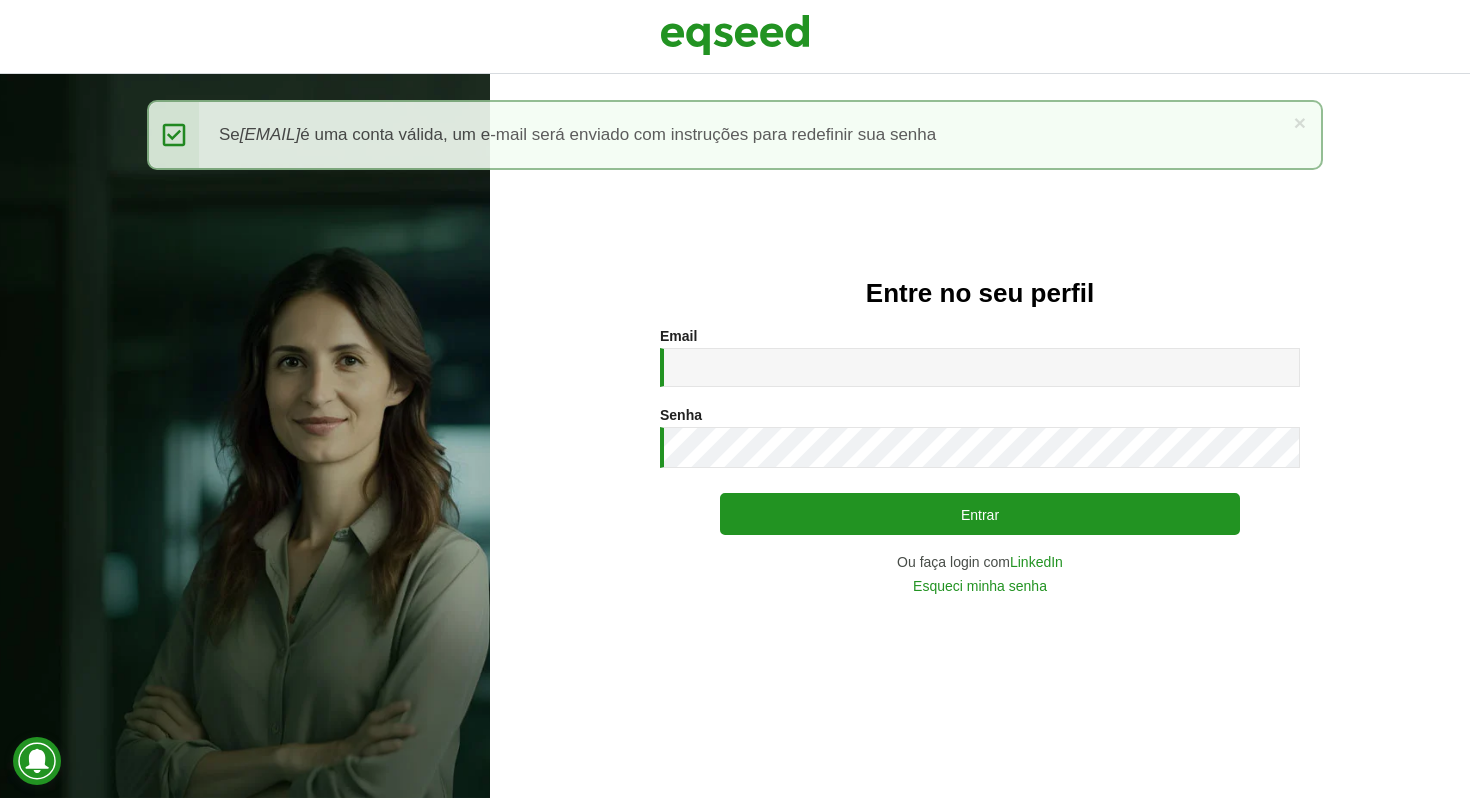 scroll, scrollTop: 0, scrollLeft: 0, axis: both 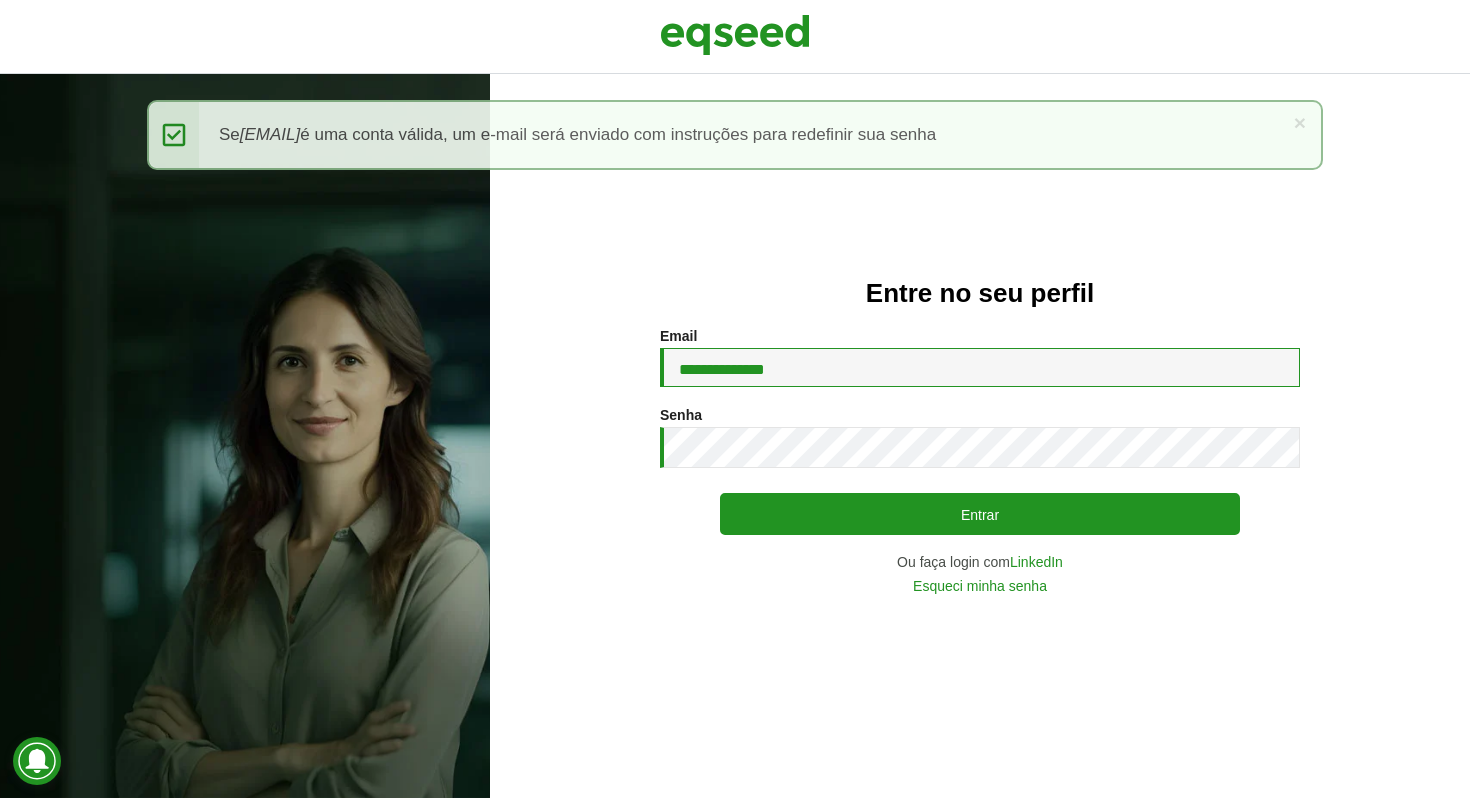 click on "**********" at bounding box center [980, 367] 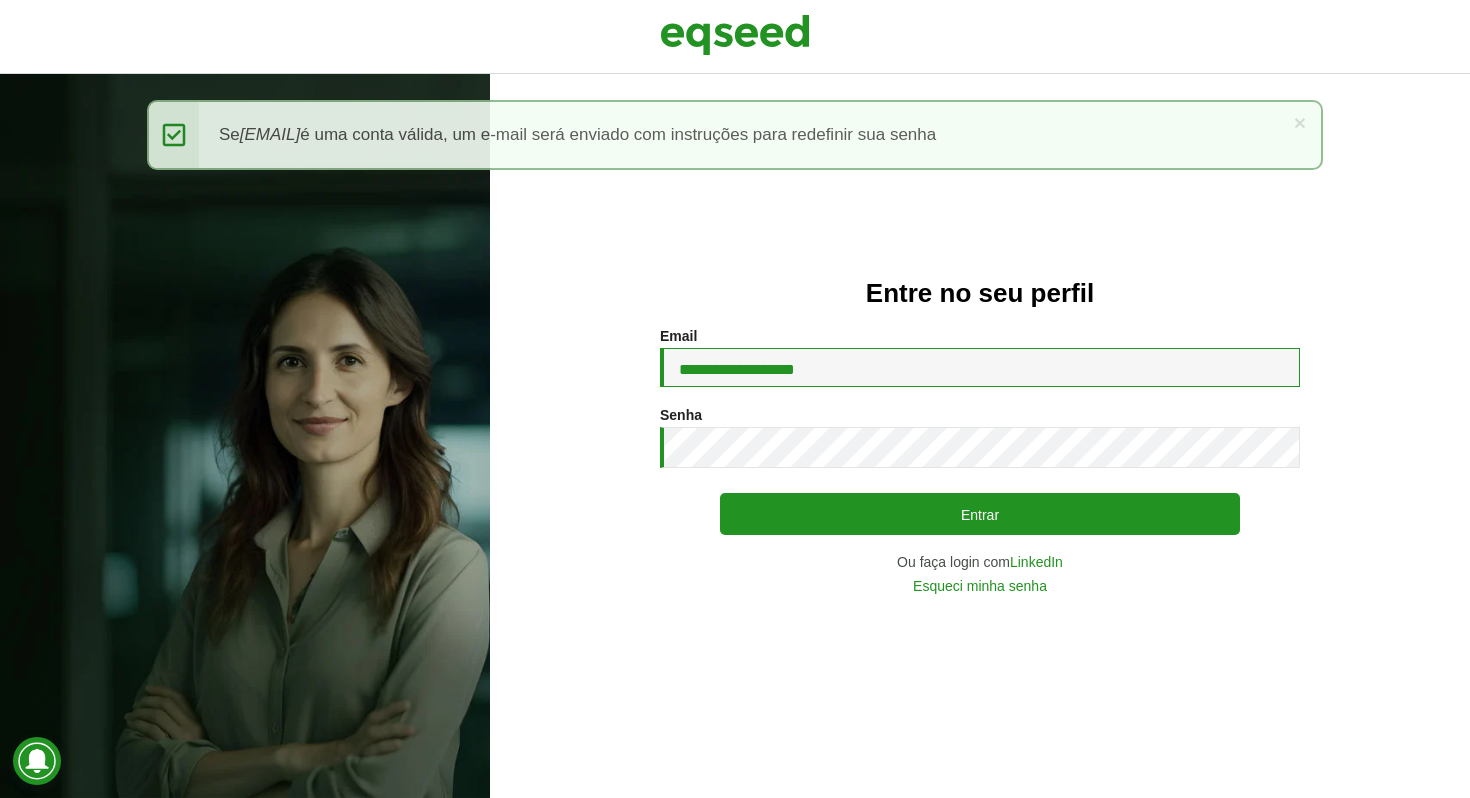 type on "**********" 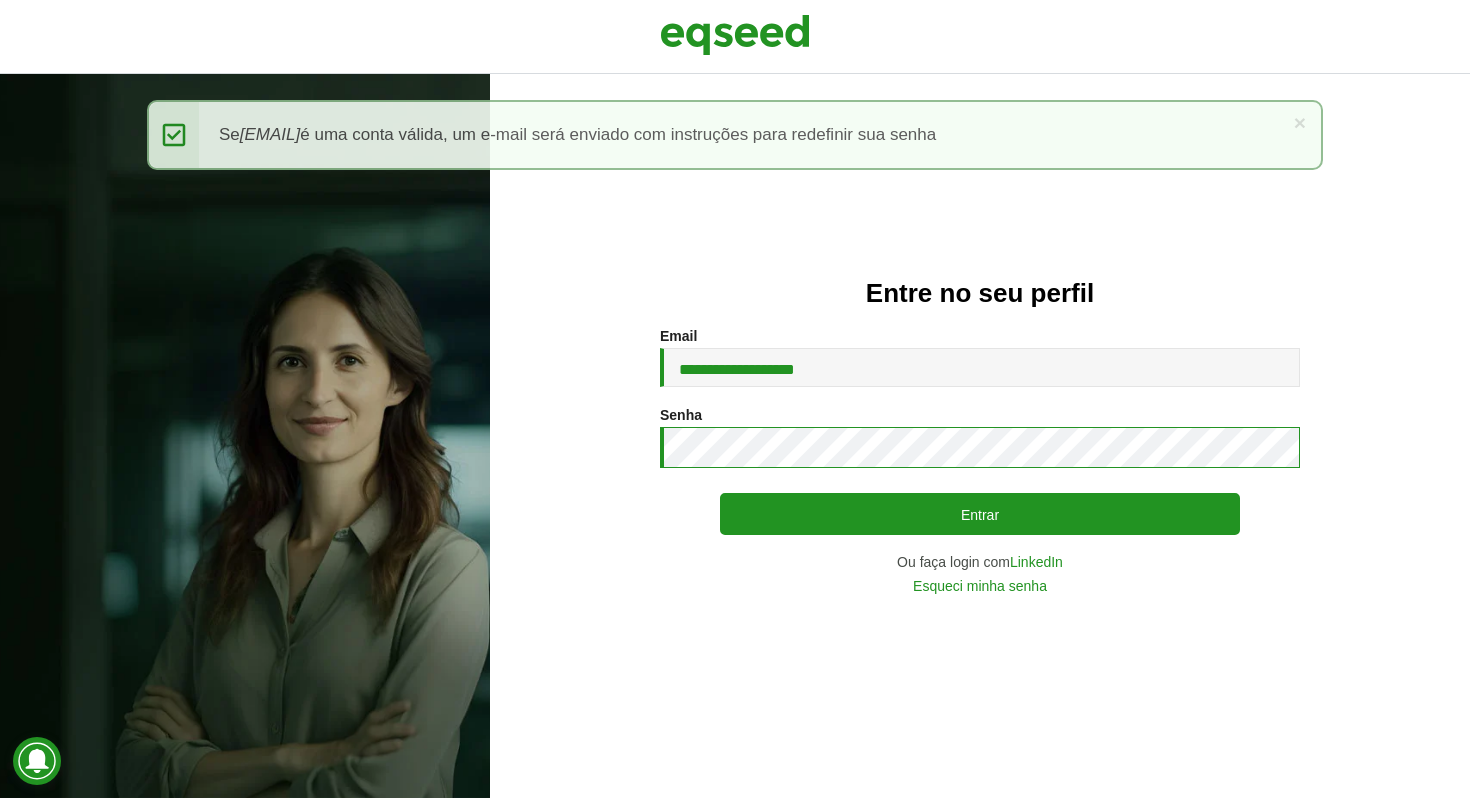click at bounding box center (660, 468) 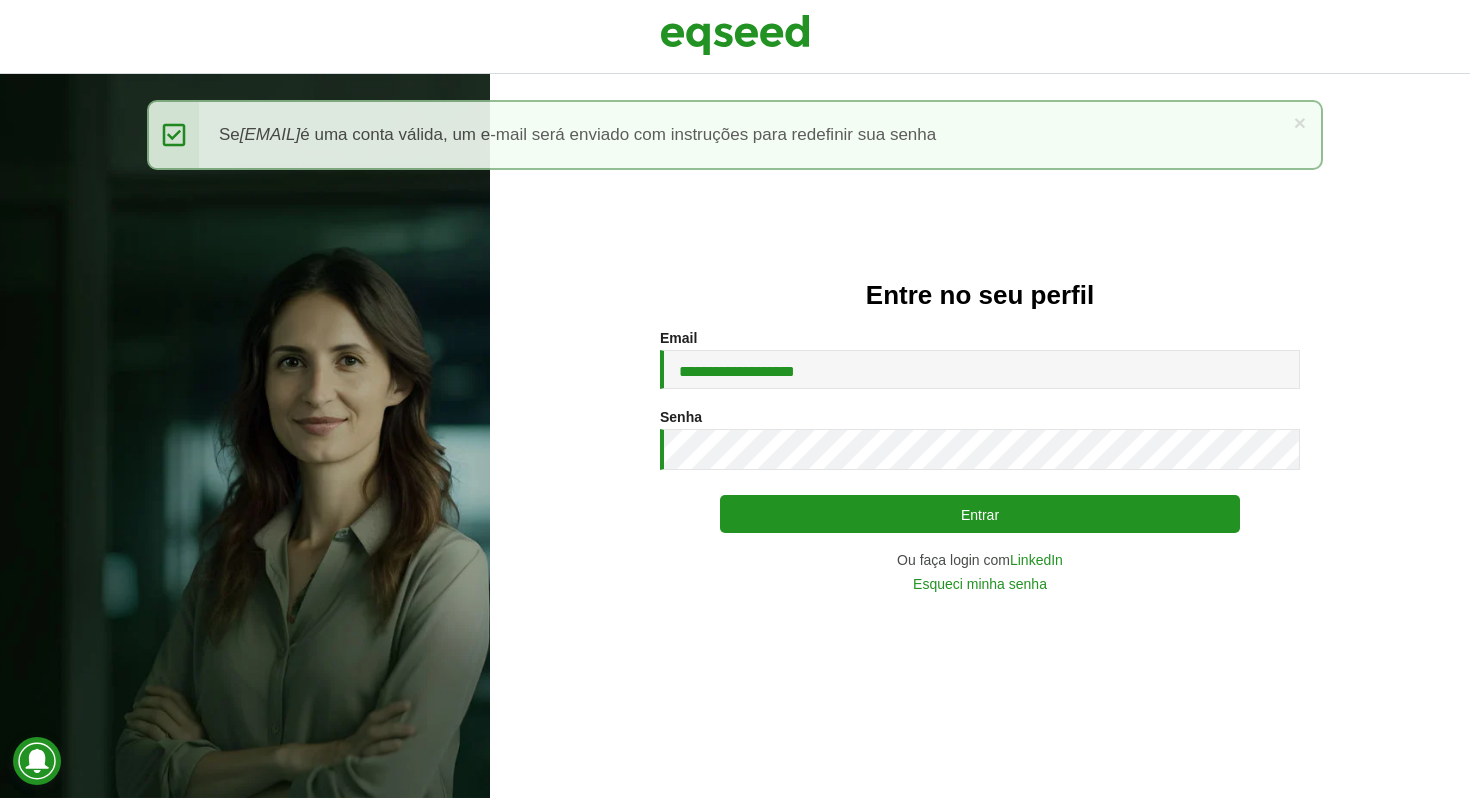 click on "Entrar" at bounding box center (980, 514) 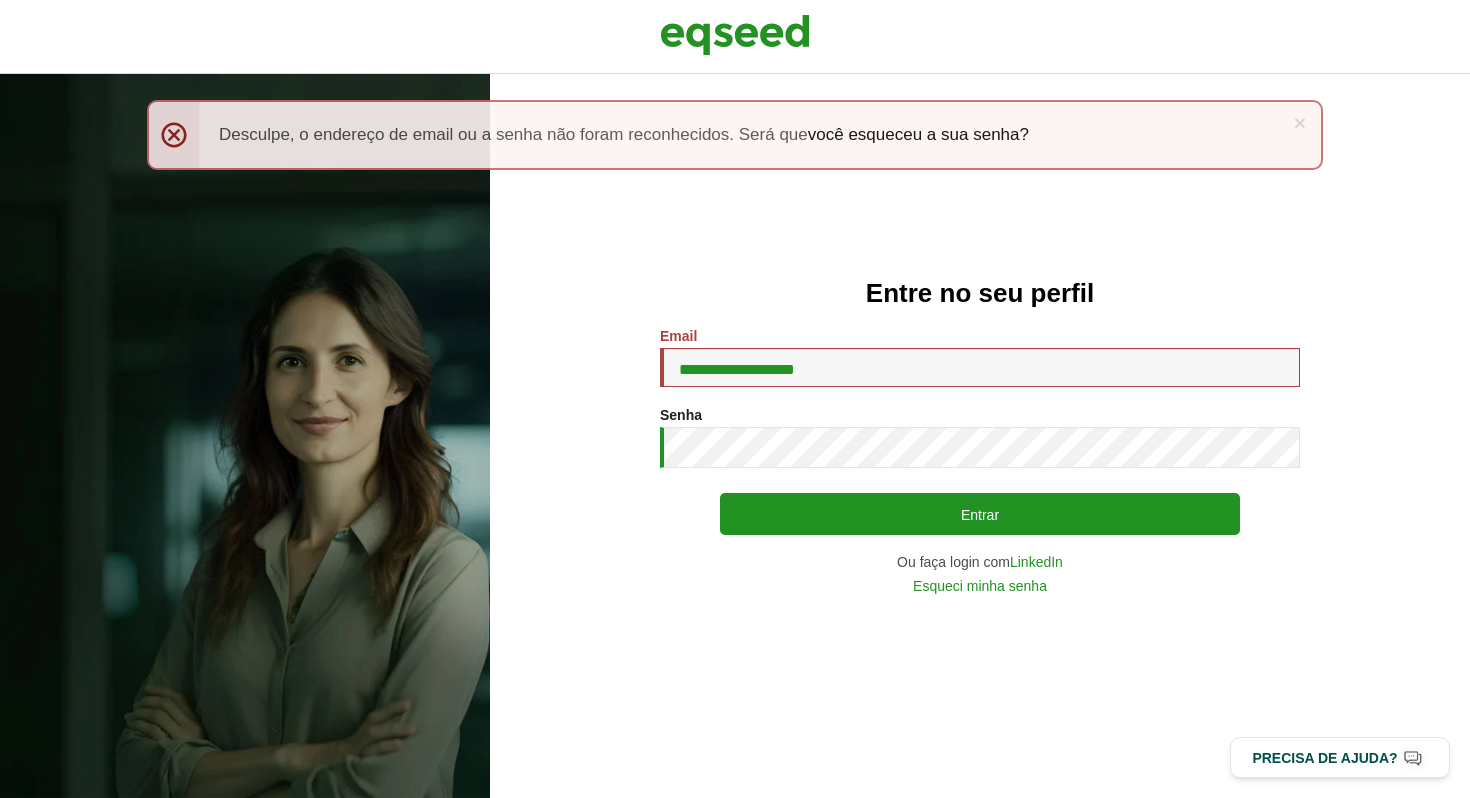 scroll, scrollTop: 0, scrollLeft: 0, axis: both 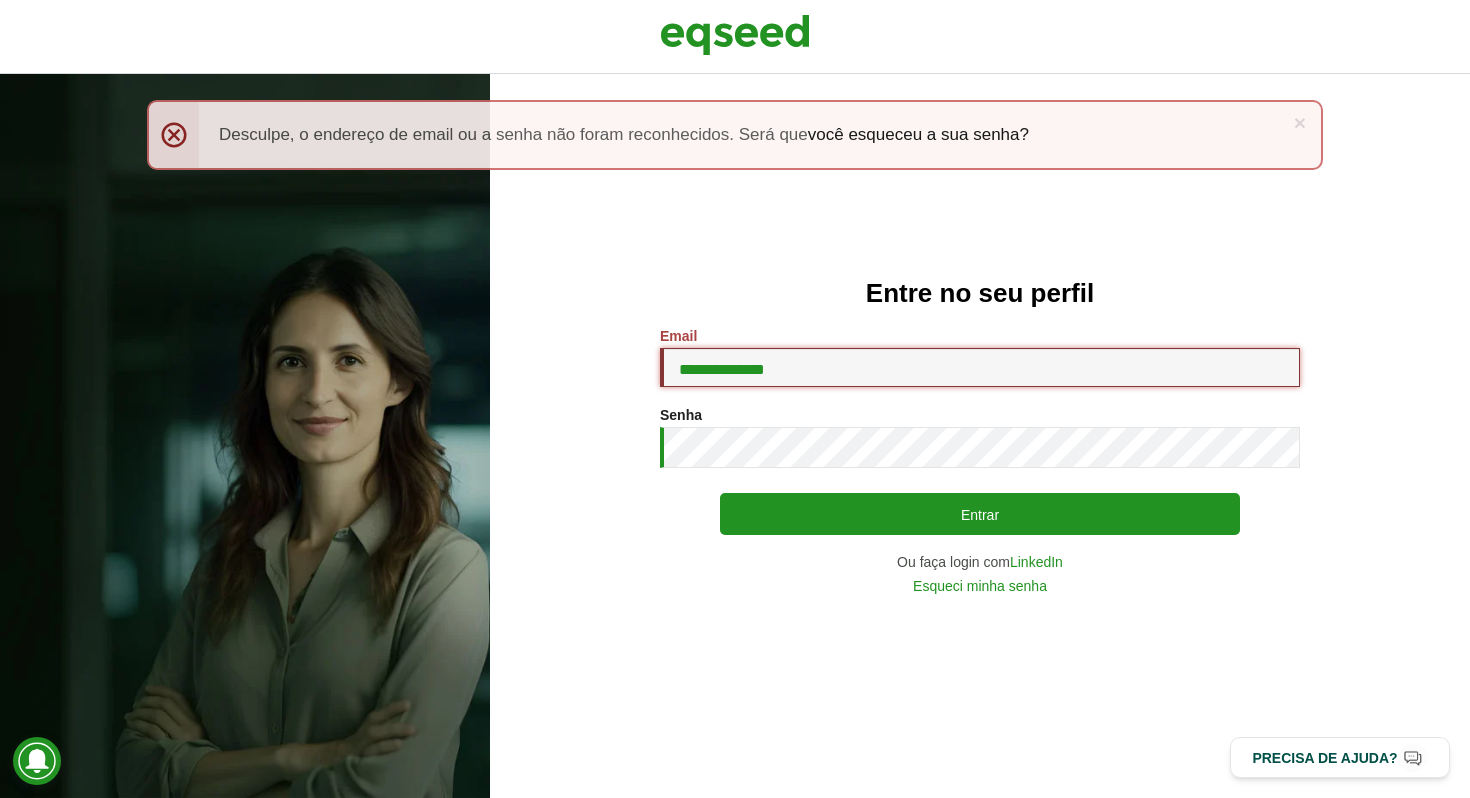 click on "**********" at bounding box center [980, 367] 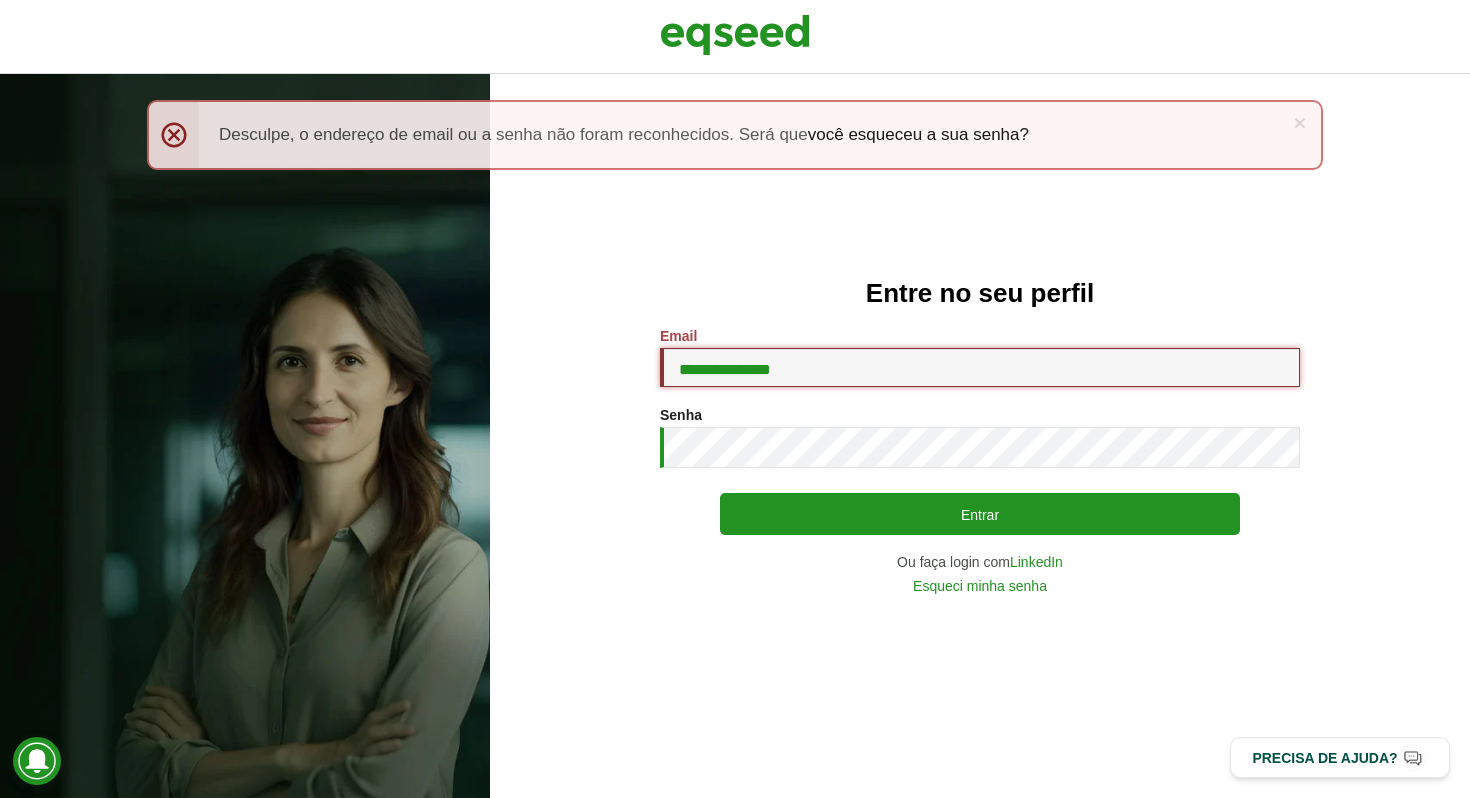 click on "**********" at bounding box center [980, 367] 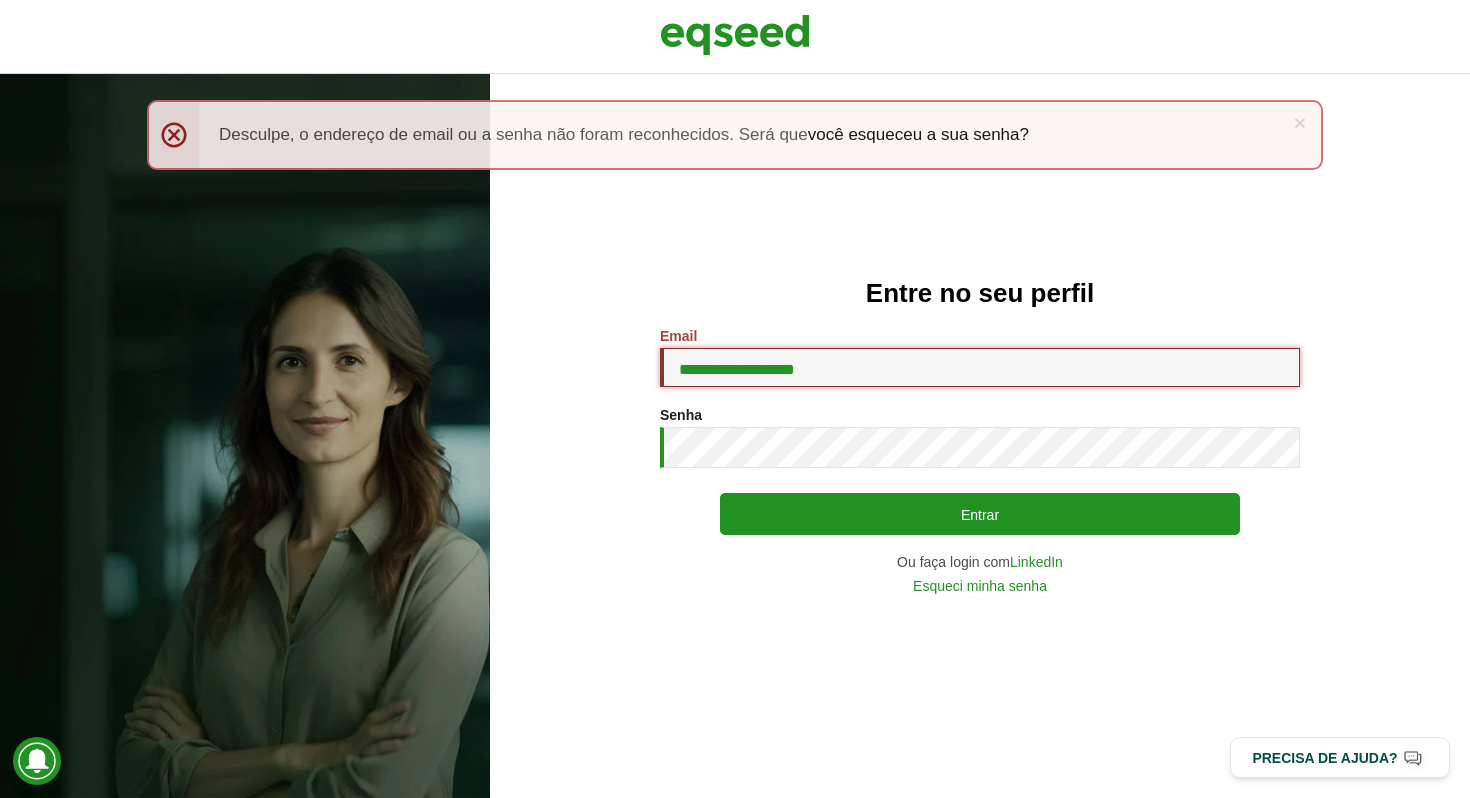 type on "**********" 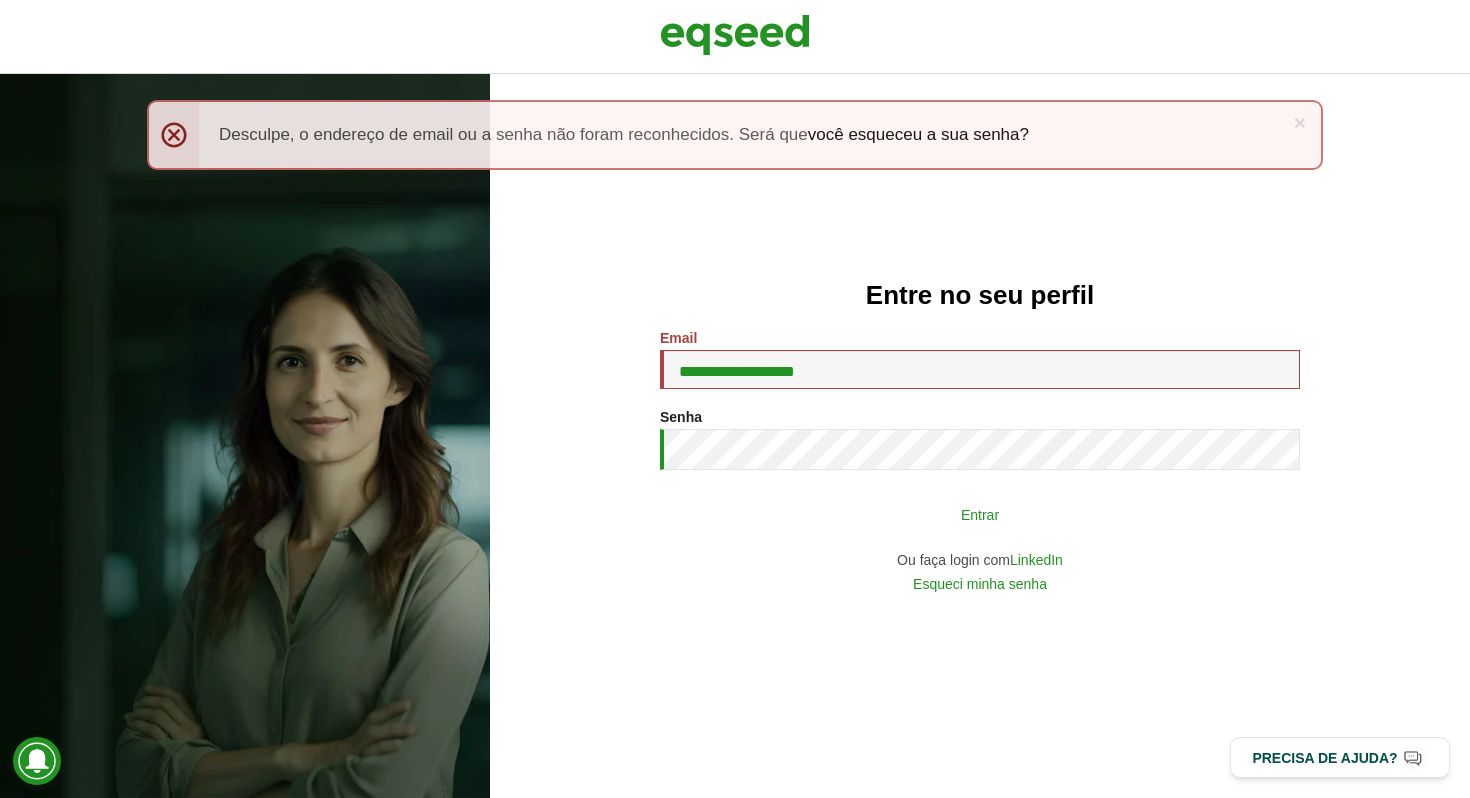 click on "Entrar" at bounding box center [980, 514] 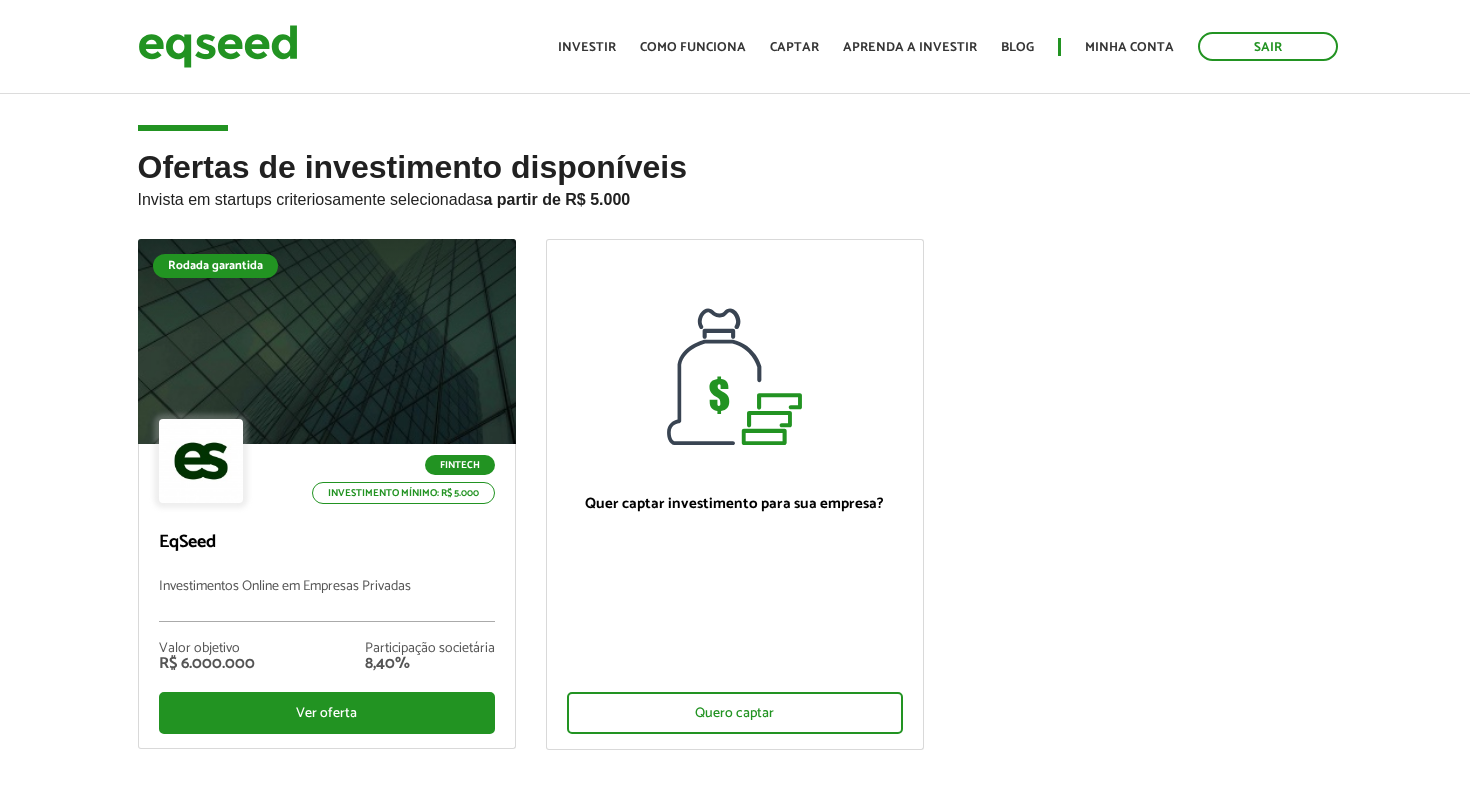 scroll, scrollTop: 0, scrollLeft: 0, axis: both 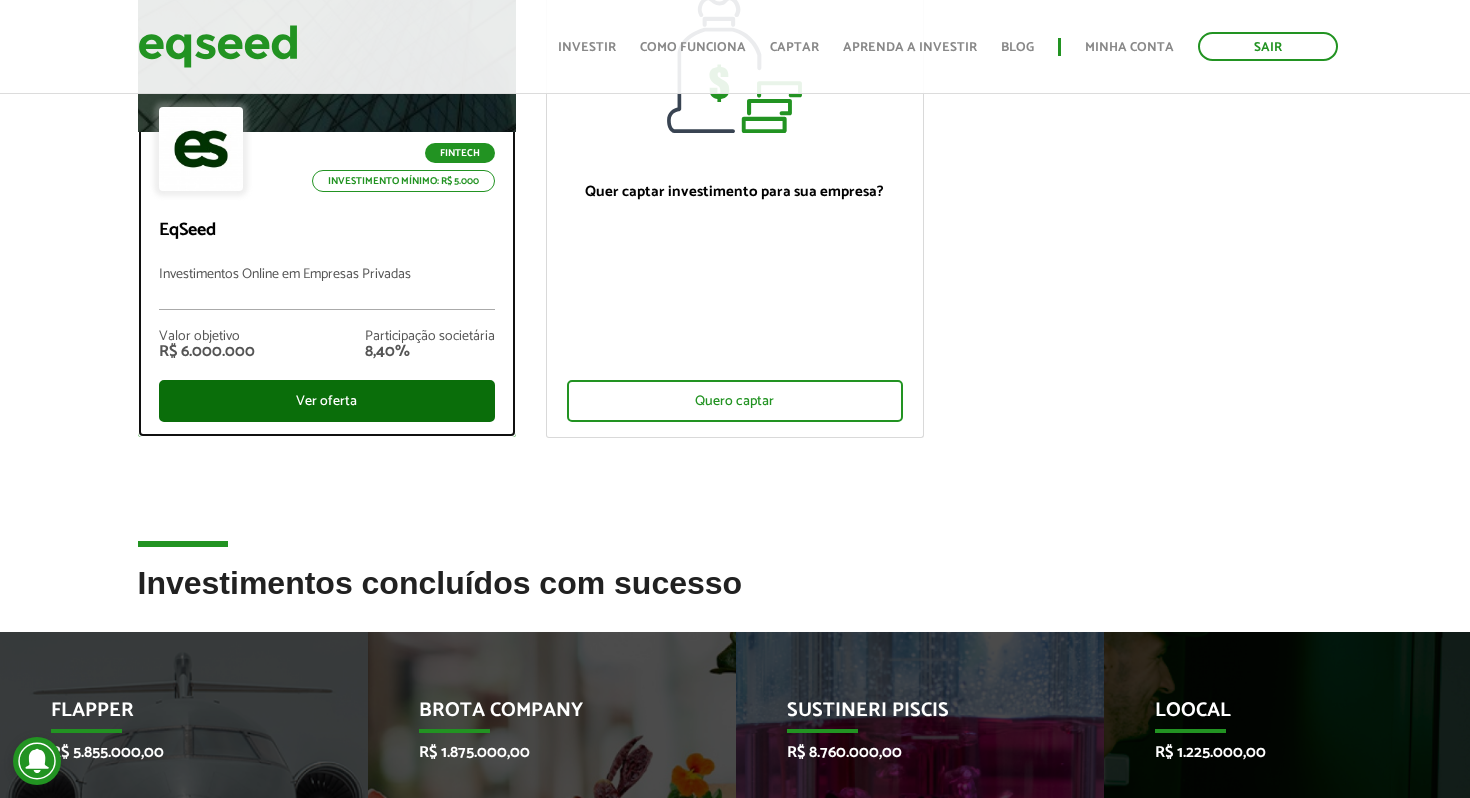 click on "Ver oferta" at bounding box center (327, 401) 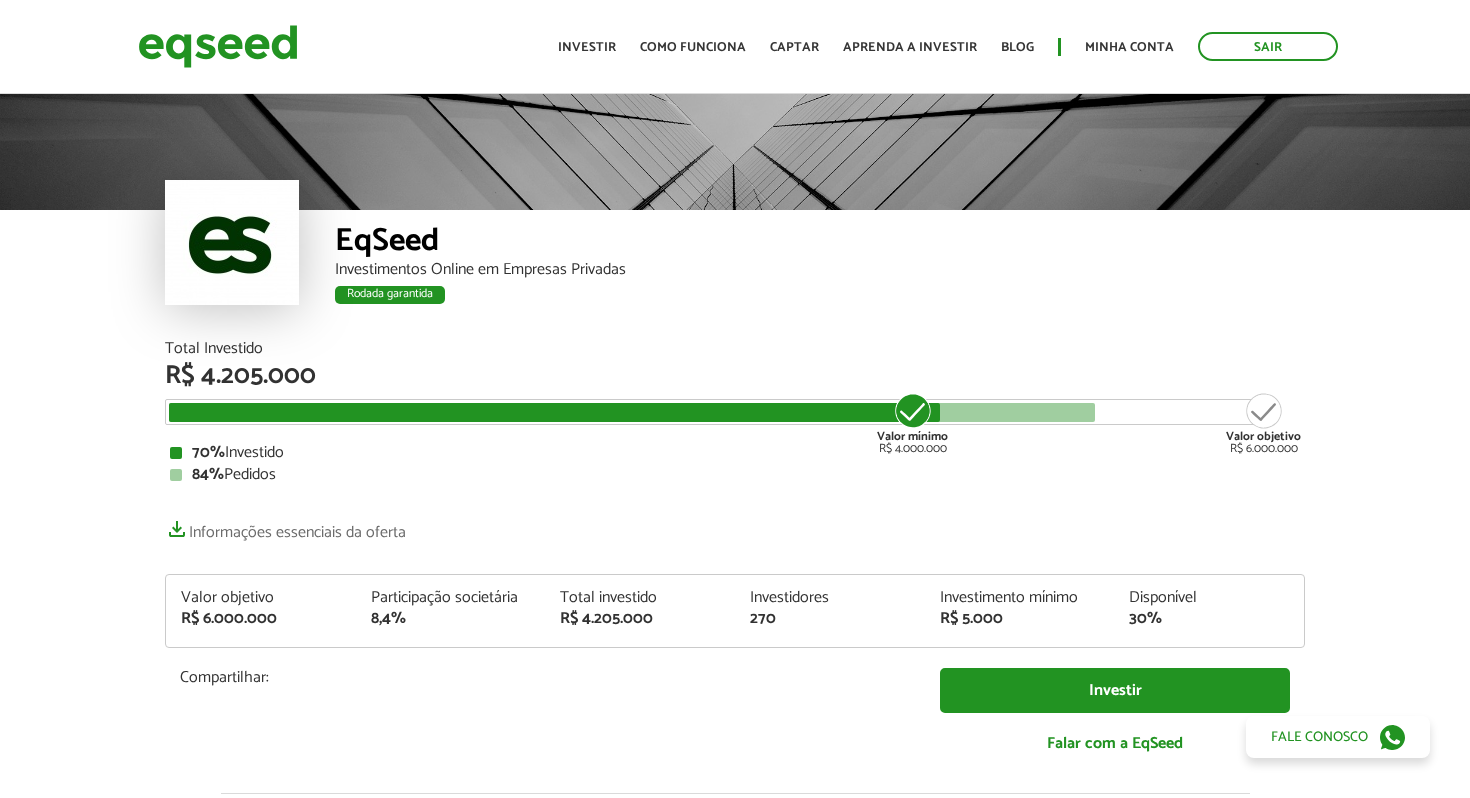 scroll, scrollTop: 0, scrollLeft: 0, axis: both 